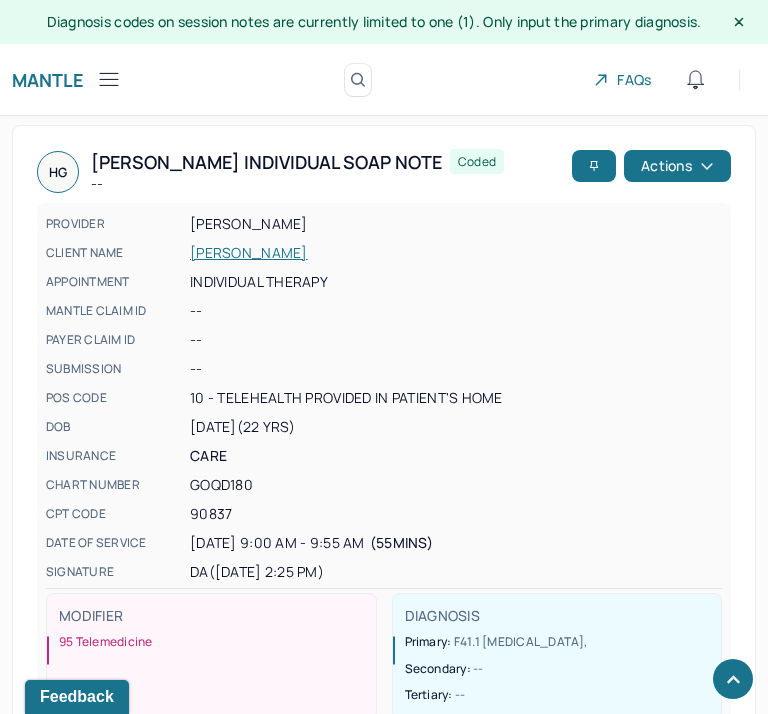 scroll, scrollTop: 2503, scrollLeft: 0, axis: vertical 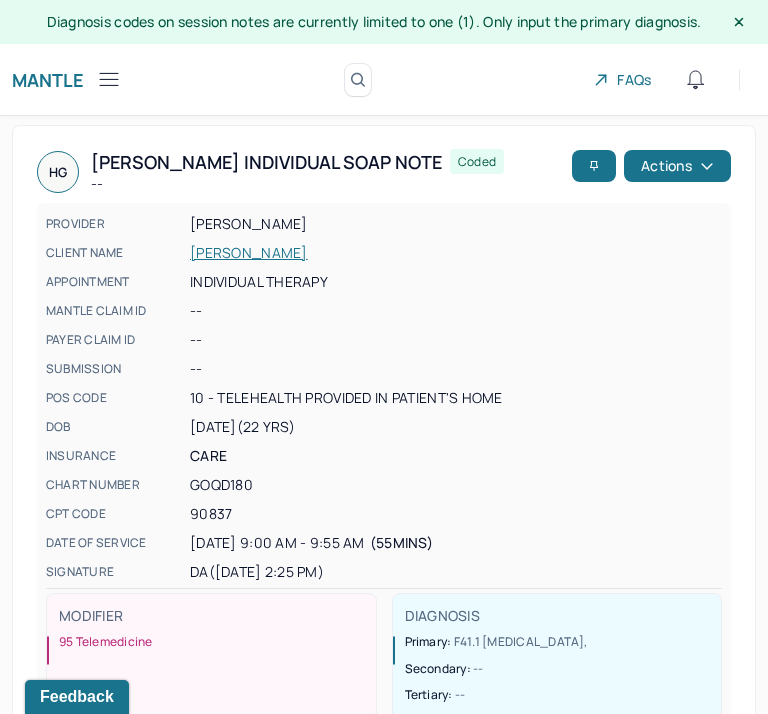 click 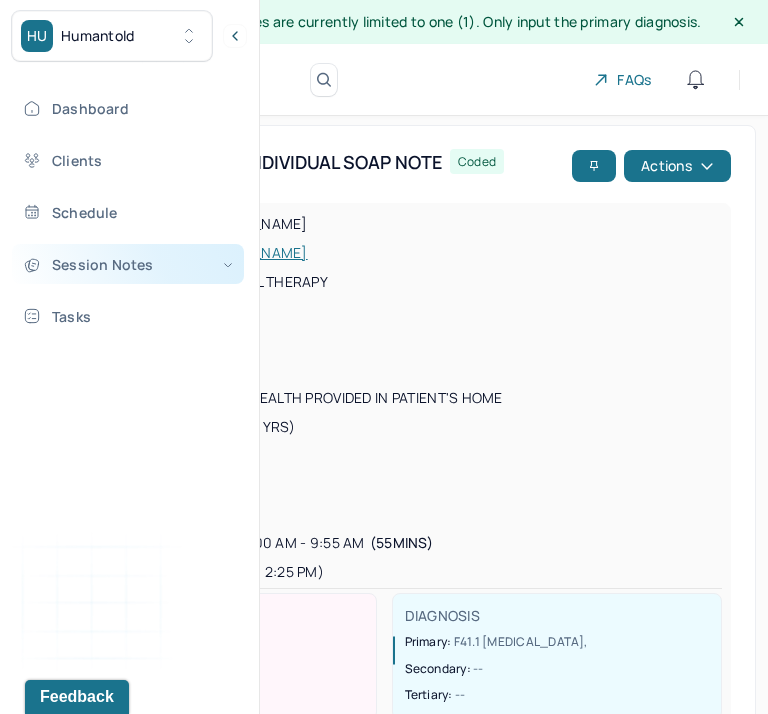 click on "Session Notes" at bounding box center (128, 264) 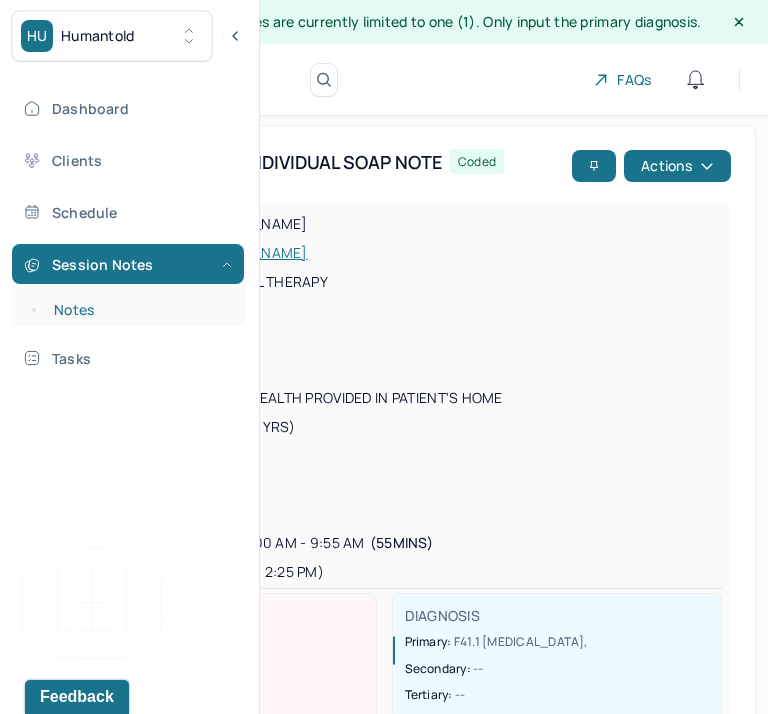 click on "Notes" at bounding box center (139, 310) 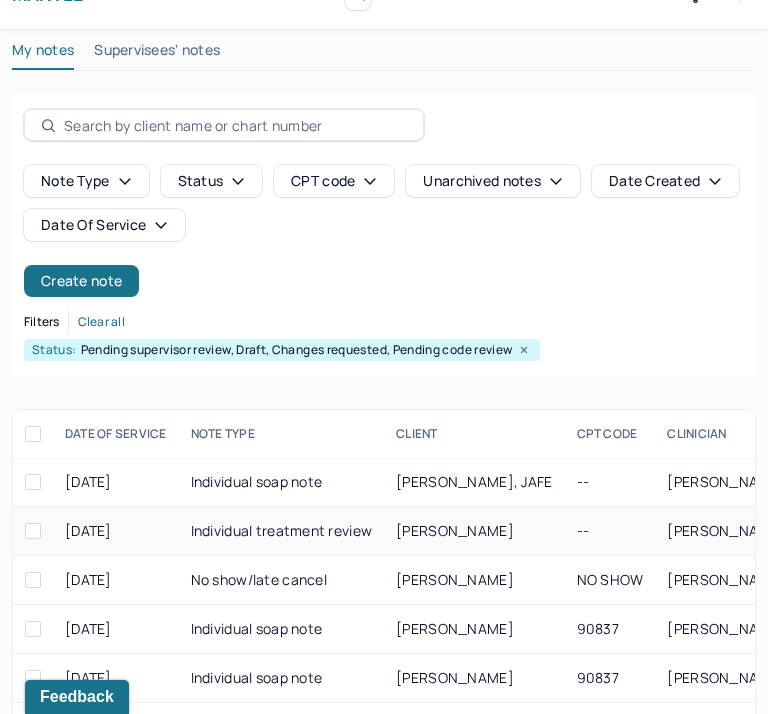 scroll, scrollTop: 253, scrollLeft: 0, axis: vertical 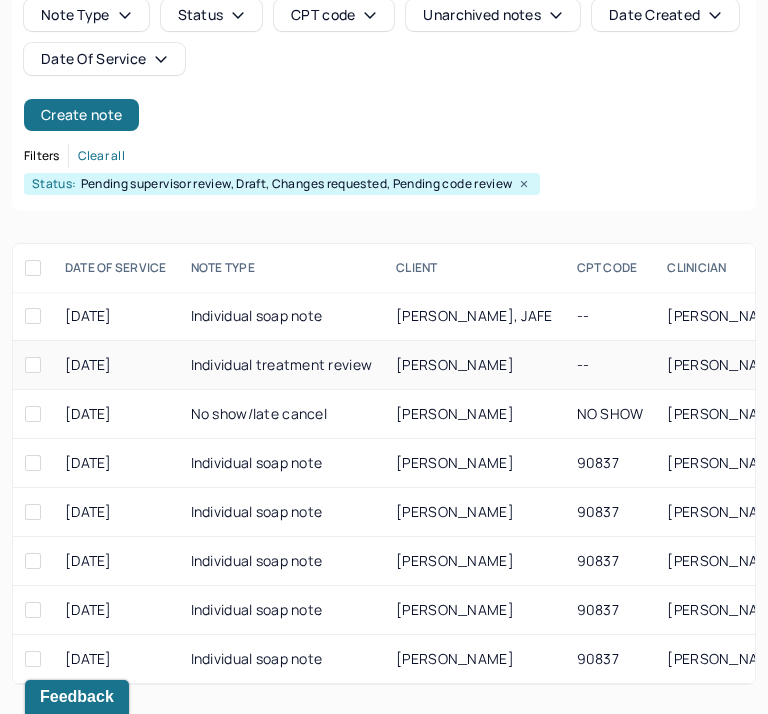 click on "[PERSON_NAME]" at bounding box center [455, 364] 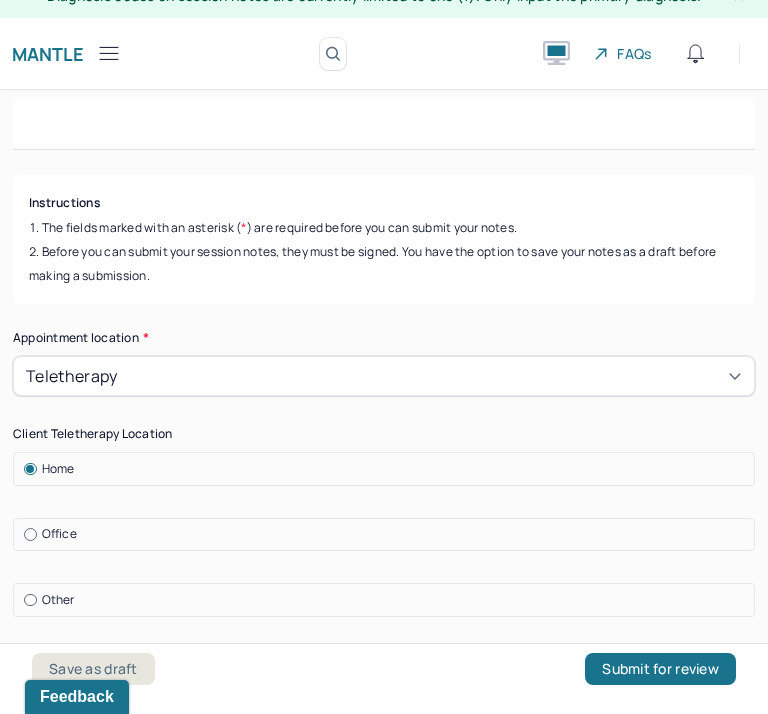 scroll, scrollTop: 26, scrollLeft: 0, axis: vertical 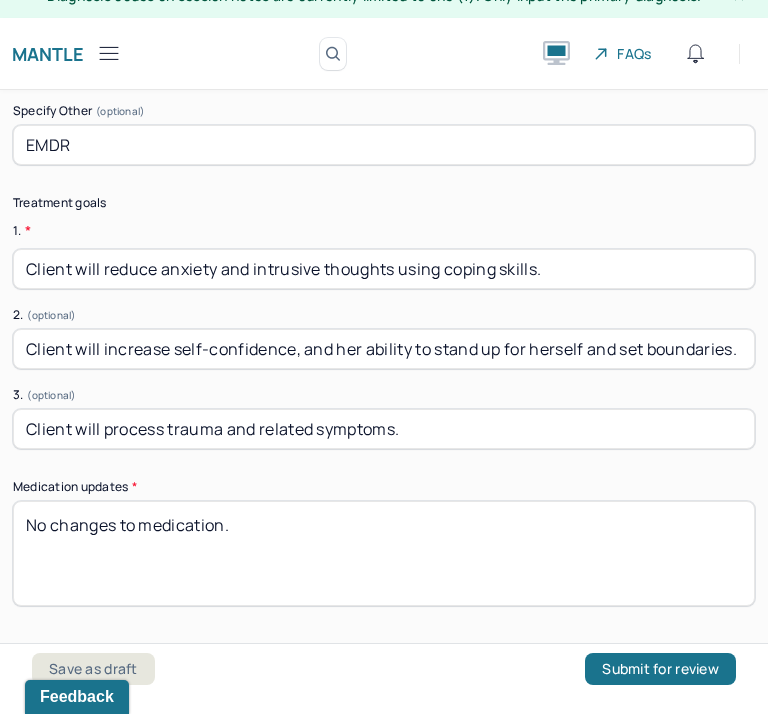 drag, startPoint x: 341, startPoint y: 494, endPoint x: 36, endPoint y: 485, distance: 305.13275 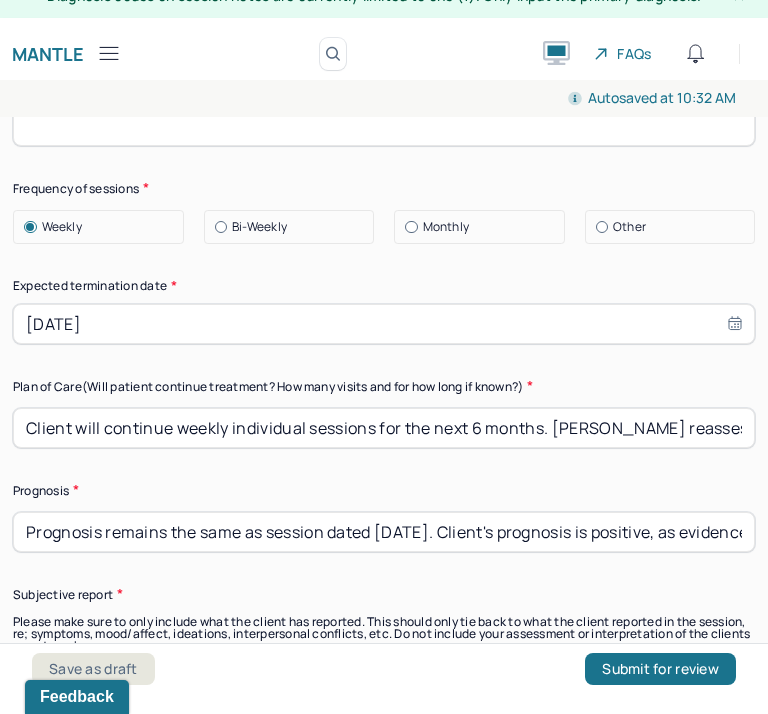 scroll, scrollTop: 5946, scrollLeft: 0, axis: vertical 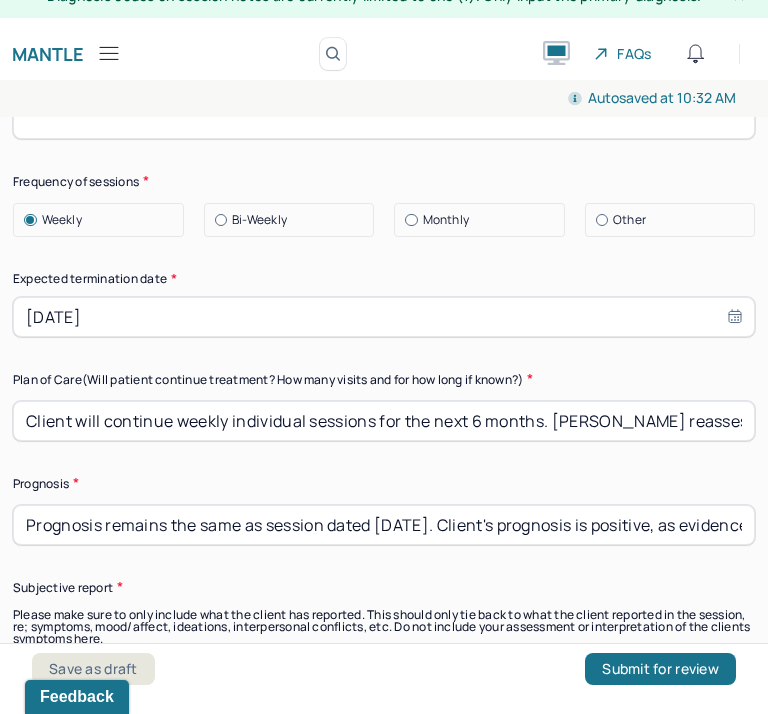 type on "[MEDICAL_DATA] is now 10mg" 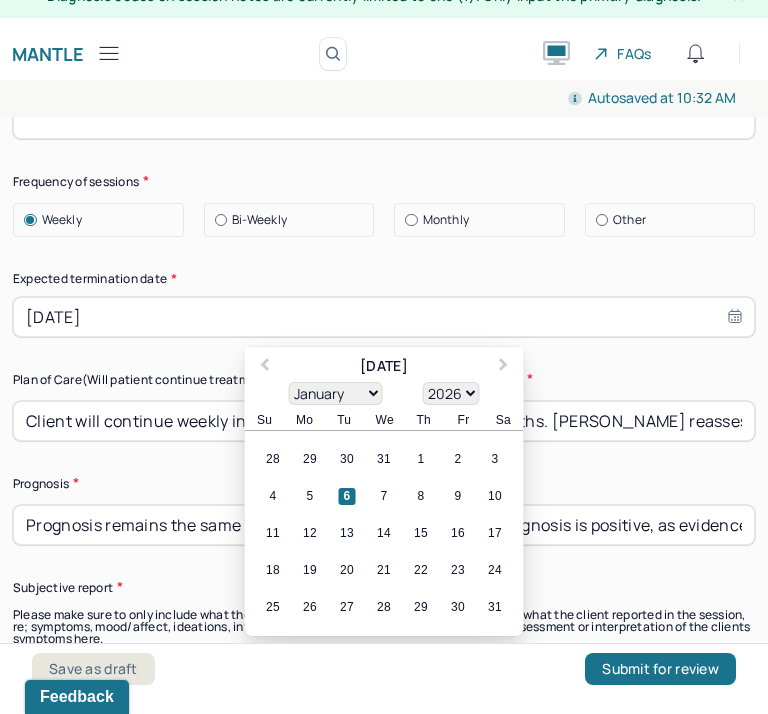 click on "Summary Present at session Patient Mother Stepfather Spouse Father Stepmother Partner Guardian Other Specify other person present (optional) Type of treatment recommended Individual Family Group Collateral/Parenting Treatment Modality/Intervention(s) Cognitive/Behavioral Behavioral Modification Supportive Marital/Couples Therapy [MEDICAL_DATA] [MEDICAL_DATA] Psychodynamic Parent Training [MEDICAL_DATA] Other Specify Other (optional) EMDR Treatment goals 1. * Client will reduce anxiety and intrusive thoughts using coping skills. 2. (optional) Client will increase self-confidence, and her ability to stand up for herself and set boundaries. 3. (optional) Client will process trauma and related symptoms. Medication updates * [MEDICAL_DATA] is now 10mg  Frequency of sessions Weekly Bi-Weekly Monthly Other Expected termination date * [DATE] Previous Month Next Month [DATE] January February March April May June July August September October November [DATE] 1901 1902 1903 1904 1905 1906 1907 1908 Su" at bounding box center (384, -56) 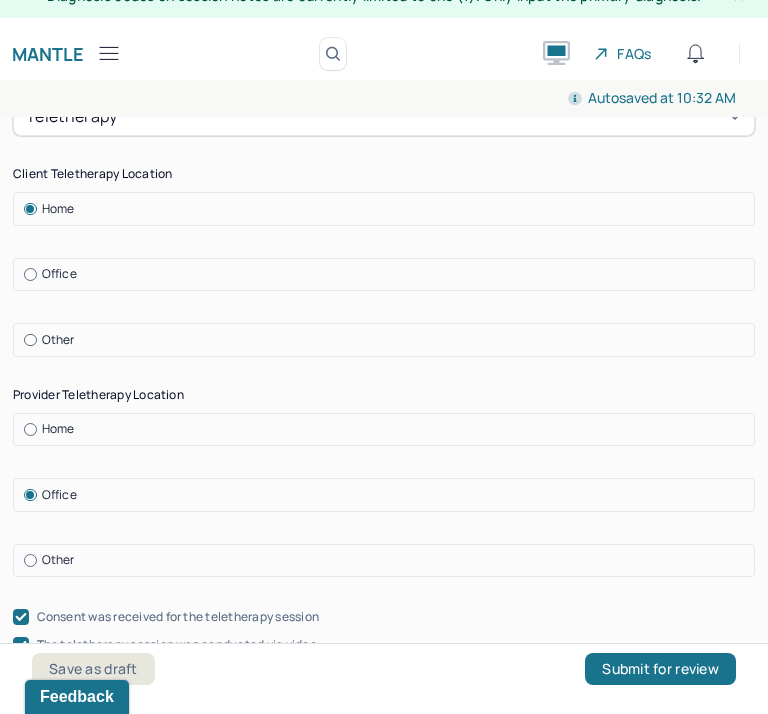 scroll, scrollTop: 0, scrollLeft: 0, axis: both 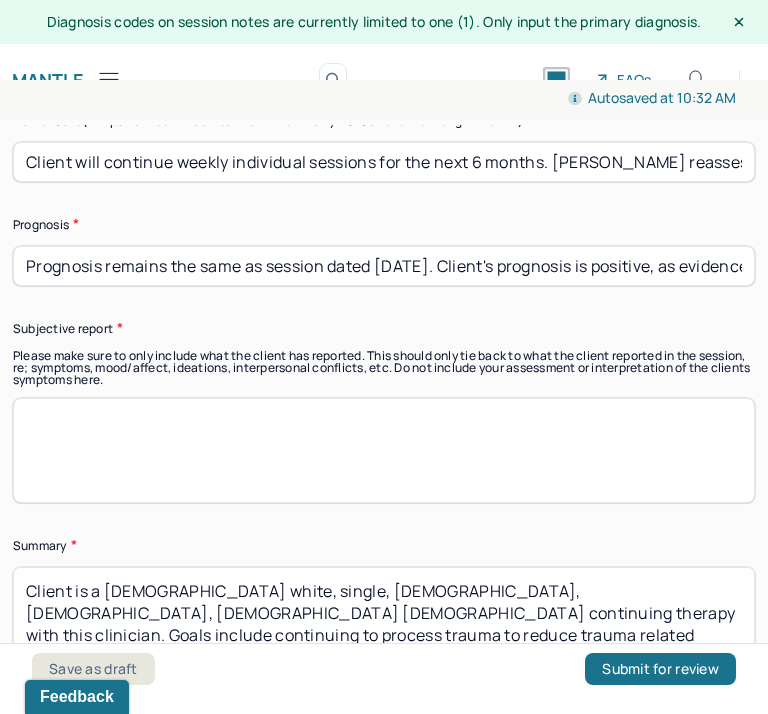 click at bounding box center (384, 450) 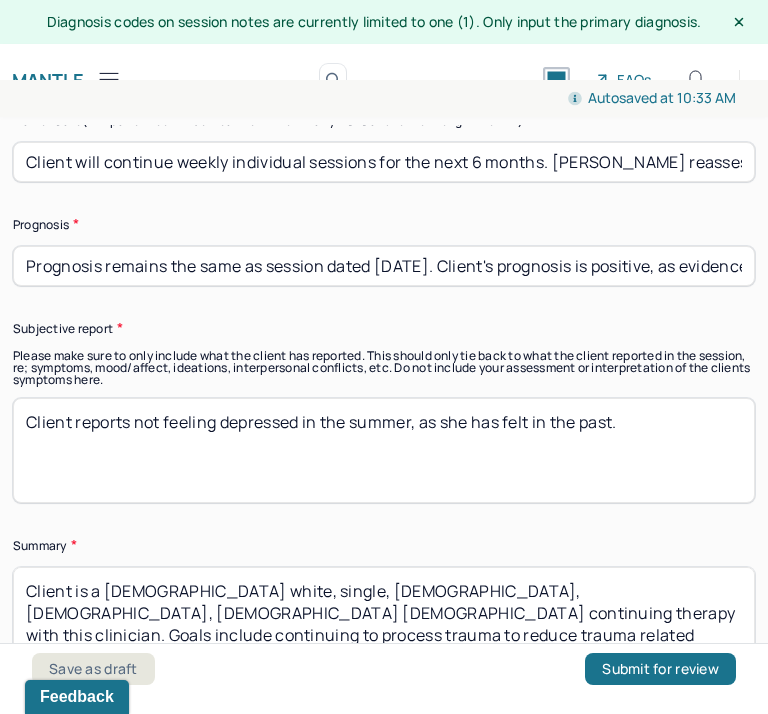 paste on "- Remaining present, enjoying summer, and setting boundaries when needed
- Had one anxious day but was able to manage intrusive thoughts
- [PERSON_NAME]
- 10mg meds
- [MEDICAL_DATA] rx as needed for sleep issues and only happened last week" 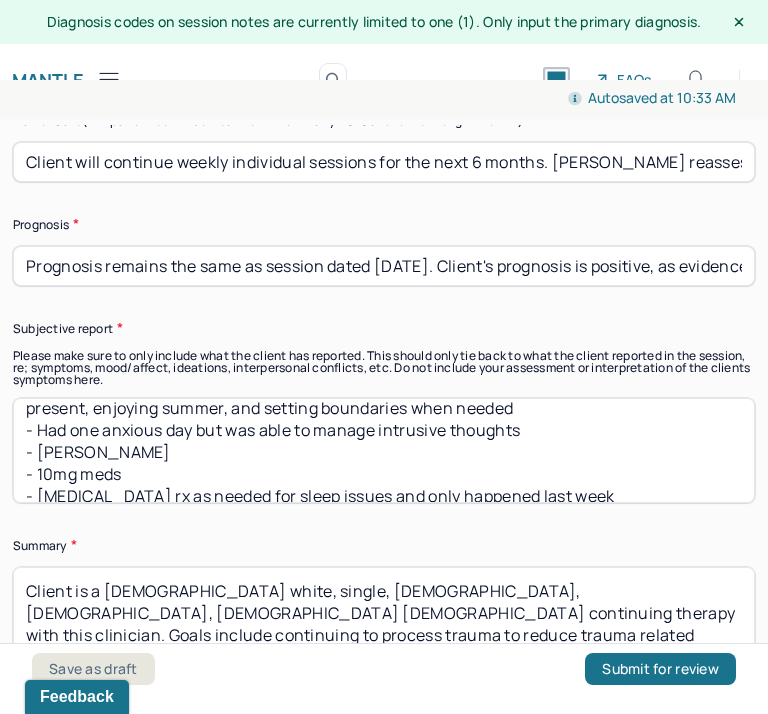 scroll, scrollTop: 0, scrollLeft: 0, axis: both 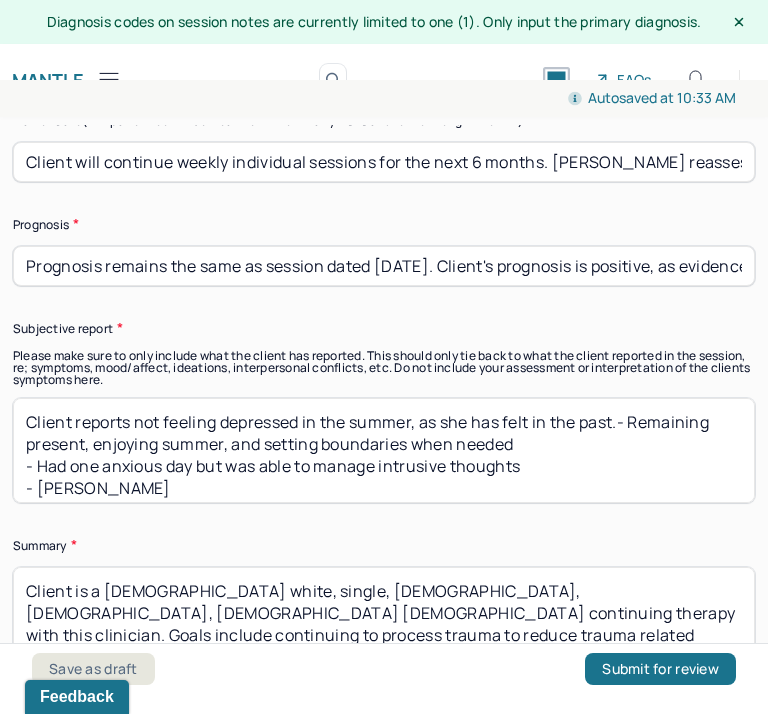 click on "Client reports not feeling depressed in the summer, as she has felt in the past.- Remaining present, enjoying summer, and setting boundaries when needed
- Had one anxious day but was able to manage intrusive thoughts
- [PERSON_NAME]
- 10mg meds
- [MEDICAL_DATA] rx as needed for sleep issues and only happened last week" at bounding box center [384, 450] 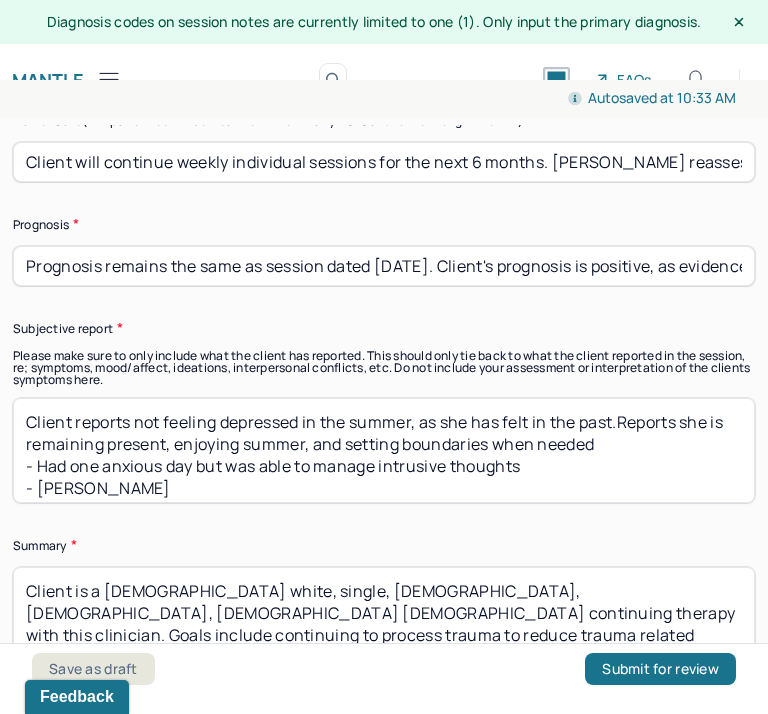 click on "Client reports not feeling depressed in the summer, as she has felt in the past.Reports she is remaining present, enjoying summer, and setting boundaries when needed
- Had one anxious day but was able to manage intrusive thoughts
- [PERSON_NAME]
- 10mg meds
- [MEDICAL_DATA] rx as needed for sleep issues and only happened last week" at bounding box center (384, 450) 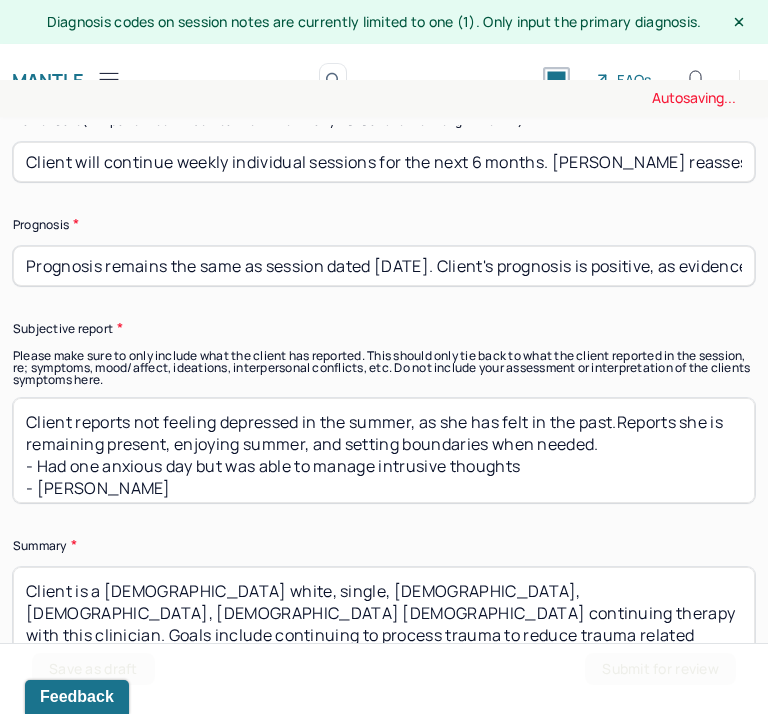click on "Client reports not feeling depressed in the summer, as she has felt in the past.Reports she is remaining present, enjoying summer, and setting boundaries when needed
- Had one anxious day but was able to manage intrusive thoughts
- [PERSON_NAME]
- 10mg meds
- [MEDICAL_DATA] rx as needed for sleep issues and only happened last week" at bounding box center (384, 450) 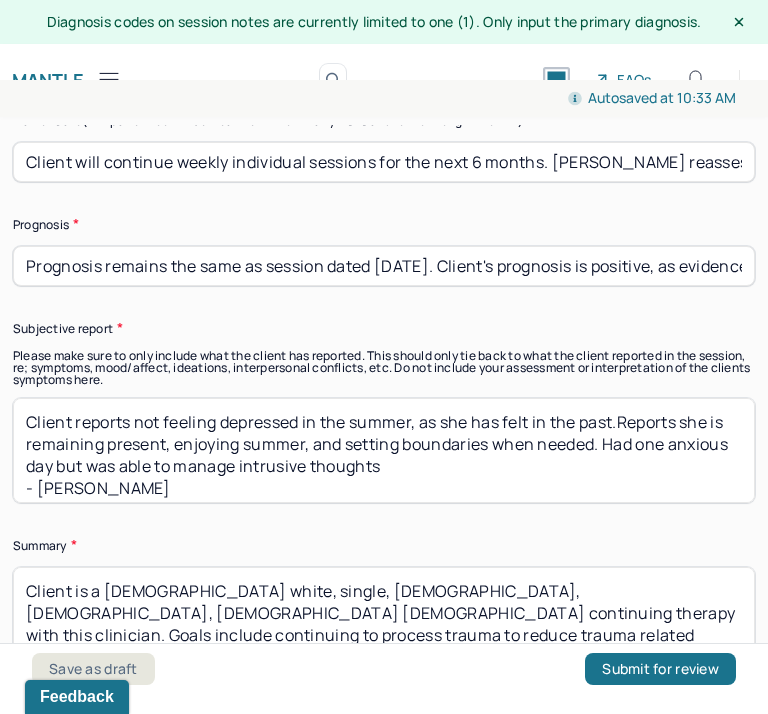 click on "Client reports not feeling depressed in the summer, as she has felt in the past.Reports she is remaining present, enjoying summer, and setting boundaries when needed. Had one anxious day but was able to manage intrusive thoughts
- [PERSON_NAME]
- 10mg meds
- [MEDICAL_DATA] rx as needed for sleep issues and only happened last week" at bounding box center (384, 450) 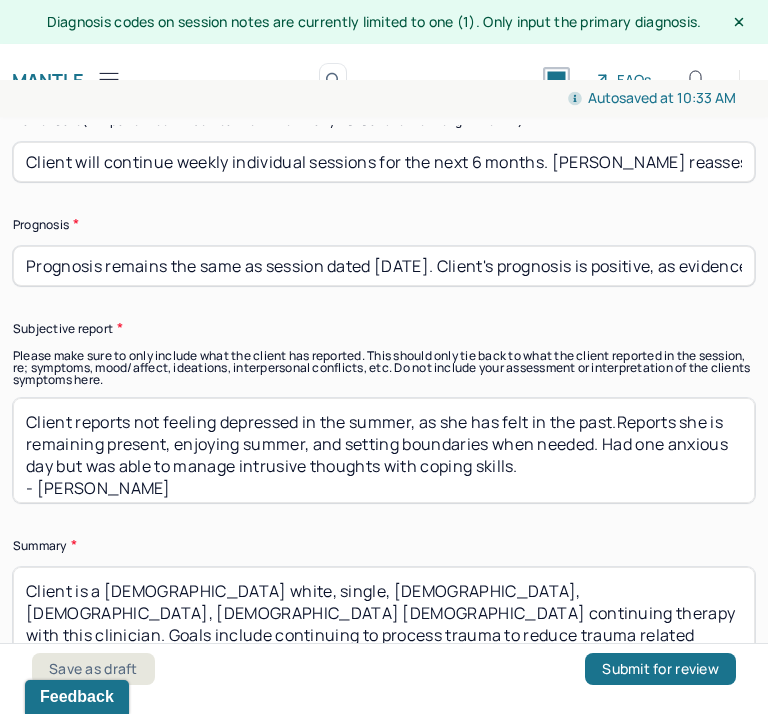 drag, startPoint x: 162, startPoint y: 460, endPoint x: -64, endPoint y: 460, distance: 226 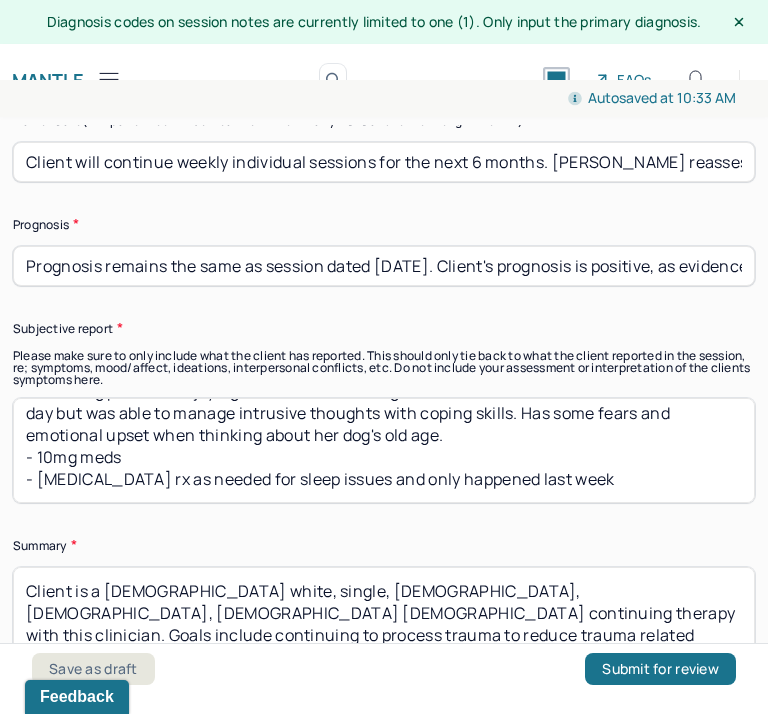 scroll, scrollTop: 83, scrollLeft: 0, axis: vertical 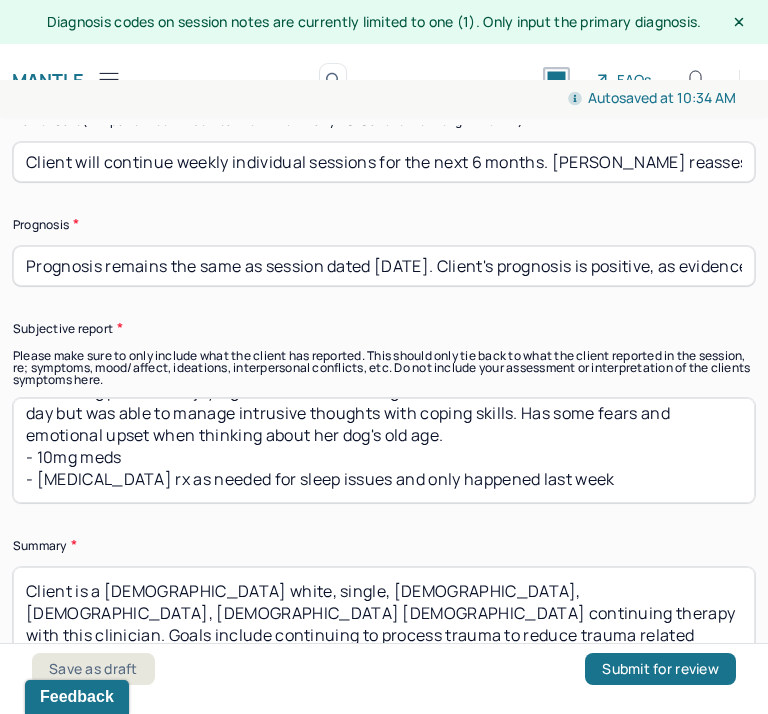 drag, startPoint x: 619, startPoint y: 435, endPoint x: -9, endPoint y: 403, distance: 628.81476 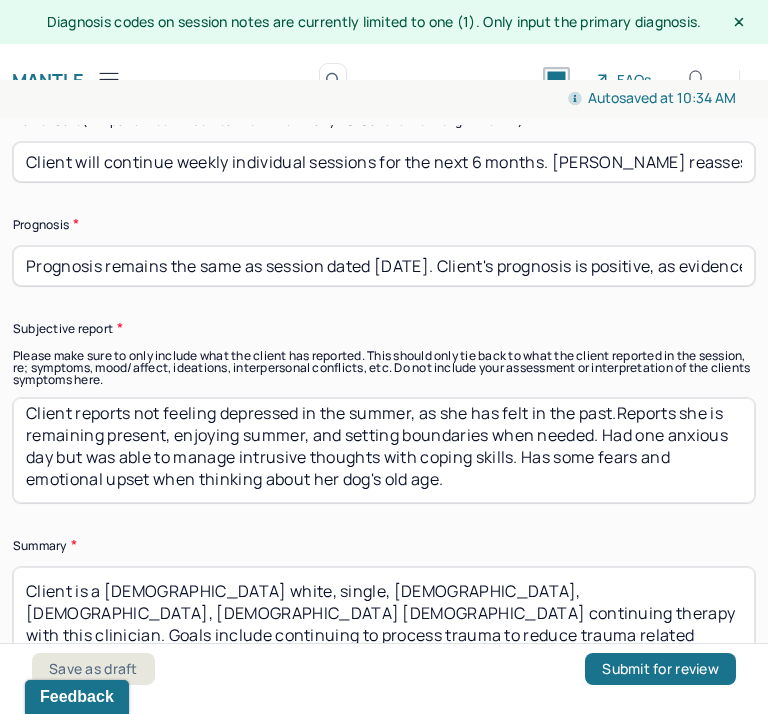 scroll, scrollTop: 30, scrollLeft: 0, axis: vertical 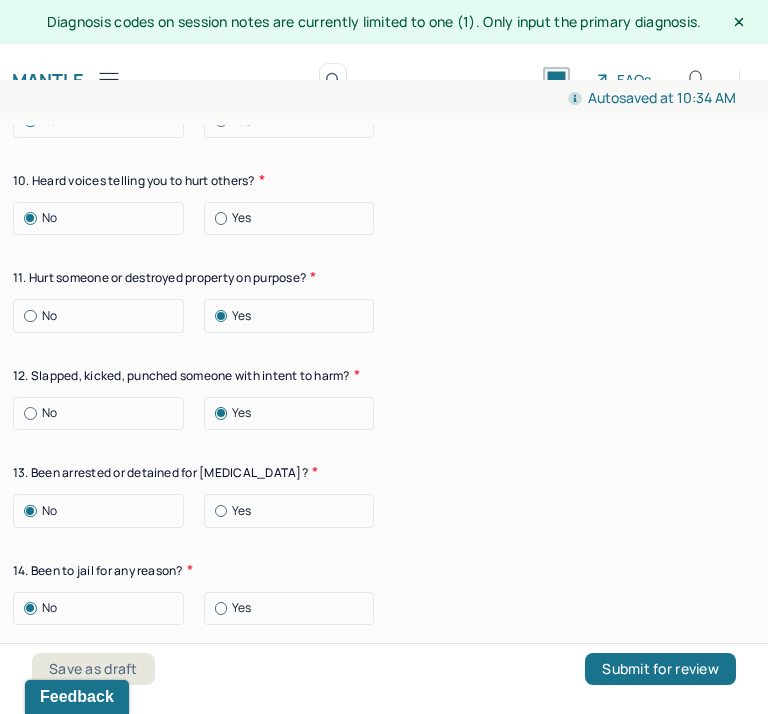 type on "Client reports not feeling depressed in the summer, as she has felt in the past.Reports she is remaining present, enjoying summer, and setting boundaries when needed. Had one anxious day but was able to manage intrusive thoughts with coping skills. Has some fears and emotional upset when thinking about her dog's old age." 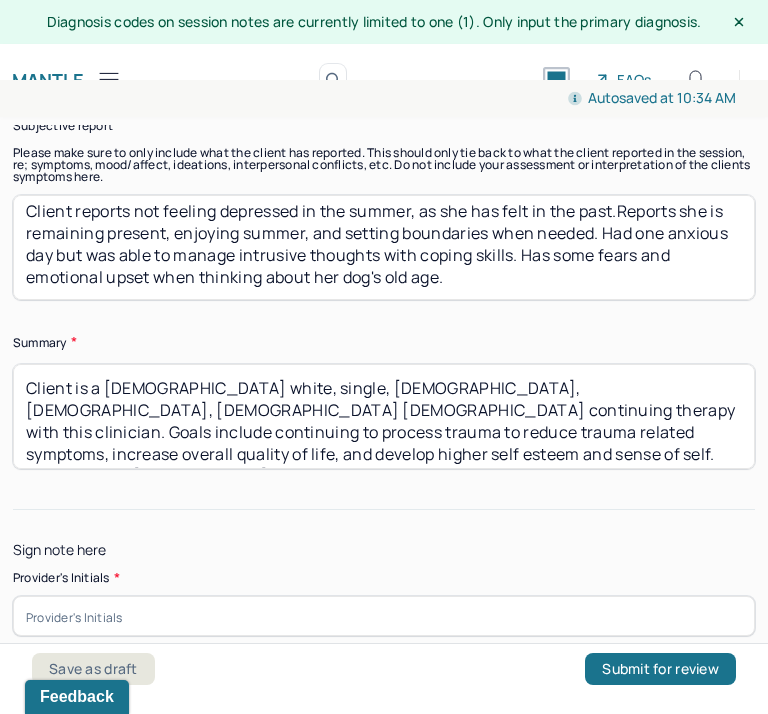 scroll, scrollTop: 6483, scrollLeft: 0, axis: vertical 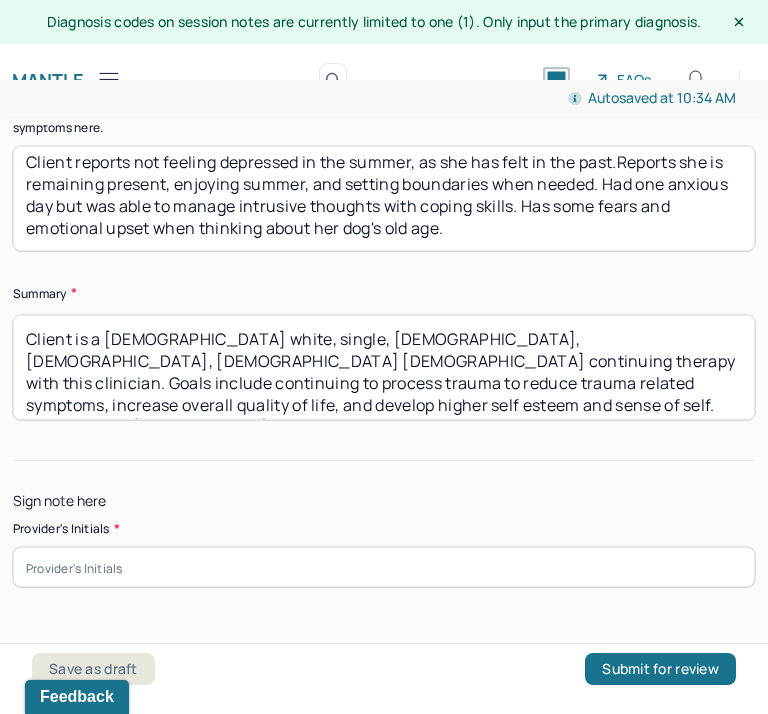 click at bounding box center (384, 567) 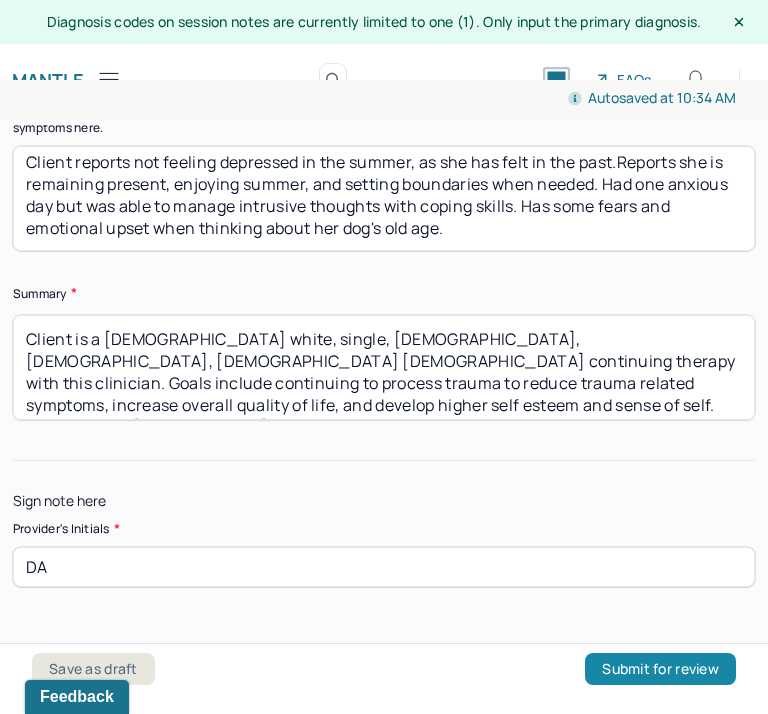 type on "DA" 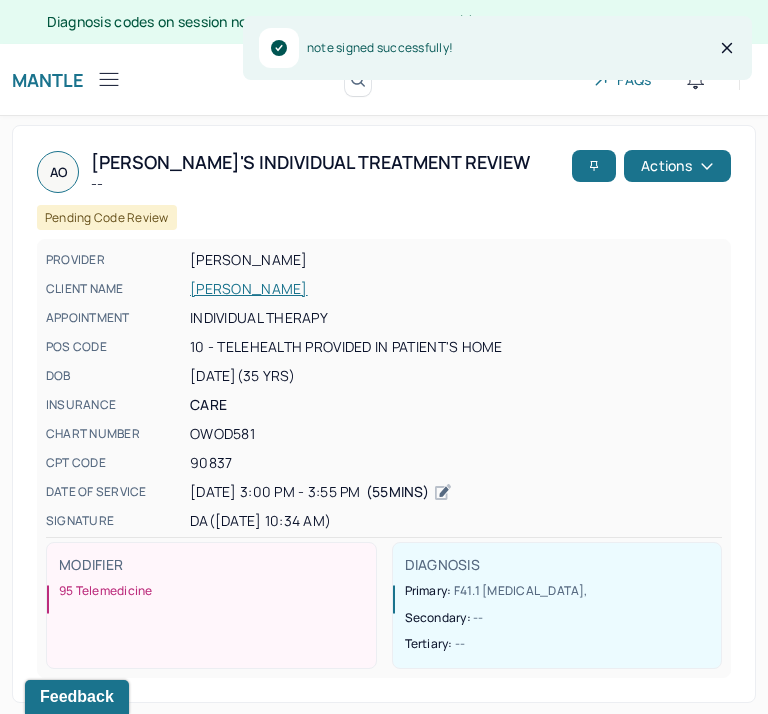 click 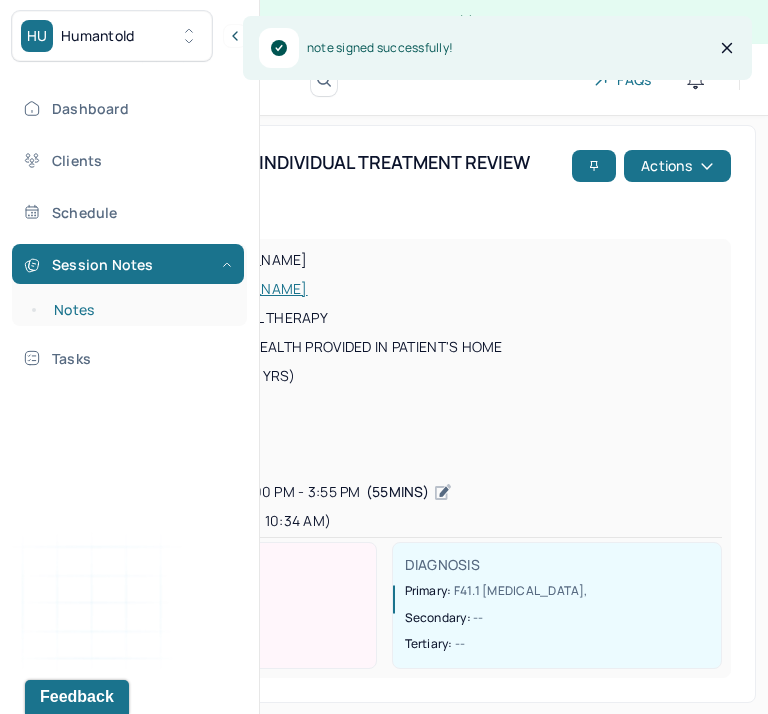 click on "Notes" at bounding box center [139, 310] 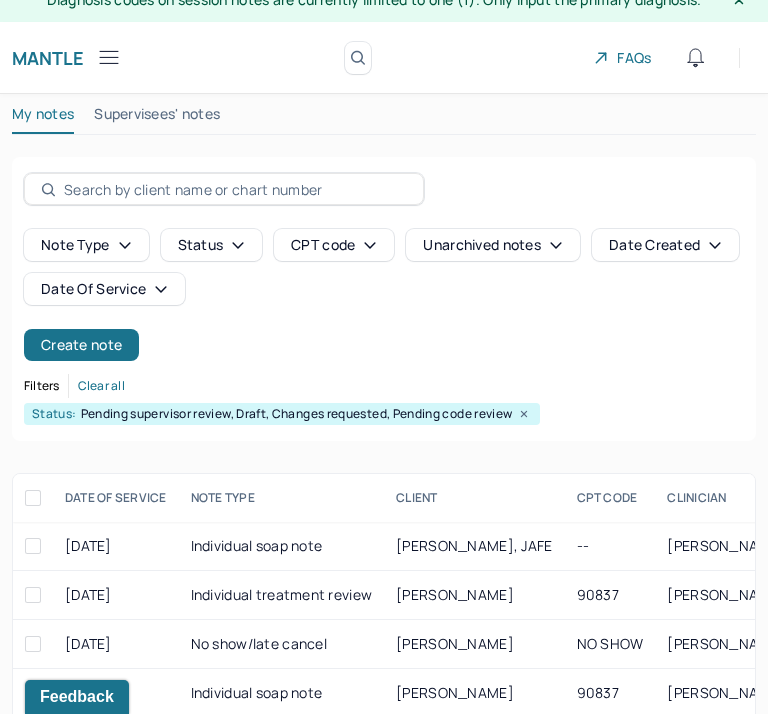 scroll, scrollTop: 90, scrollLeft: 0, axis: vertical 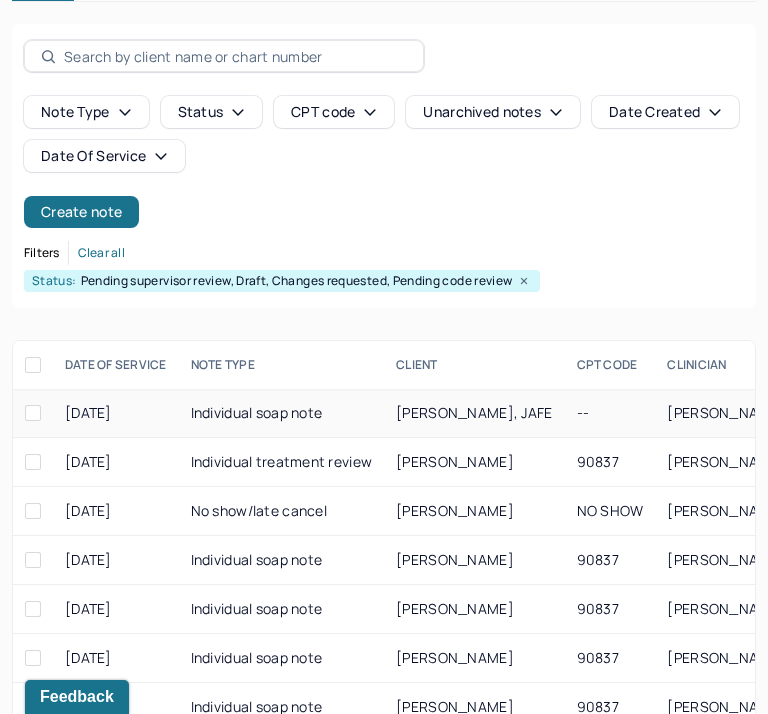 click on "[PERSON_NAME], JAFE" at bounding box center (474, 413) 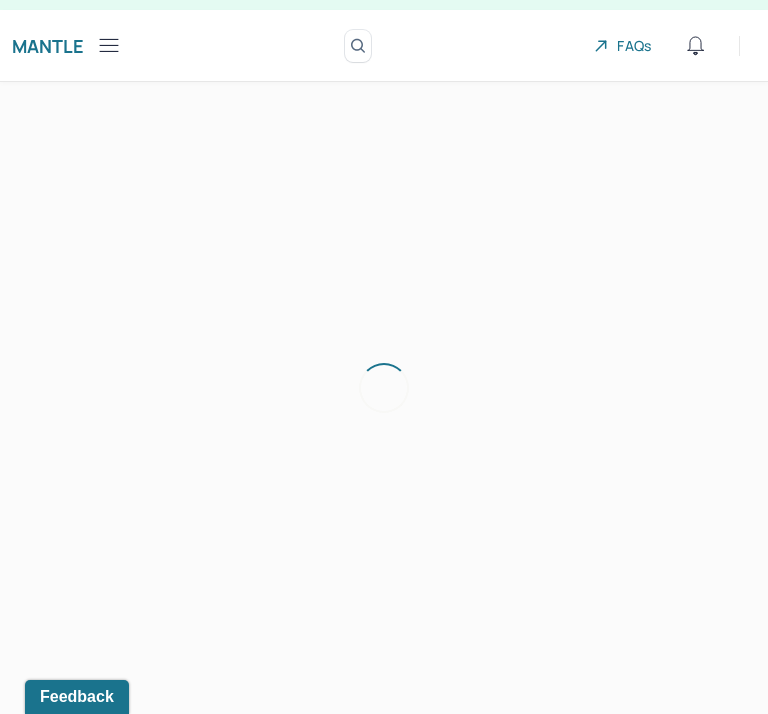 scroll, scrollTop: 26, scrollLeft: 0, axis: vertical 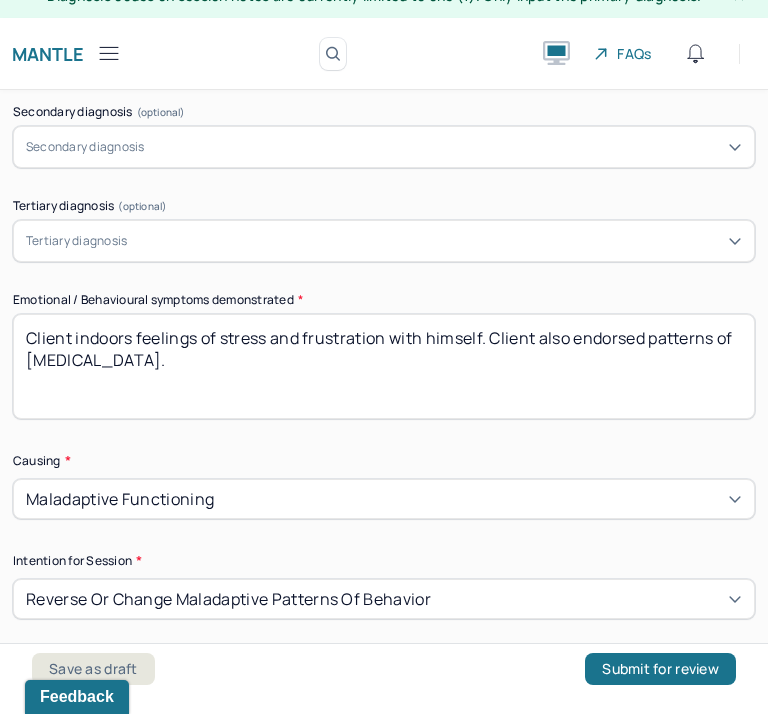 drag, startPoint x: 131, startPoint y: 327, endPoint x: 72, endPoint y: 325, distance: 59.03389 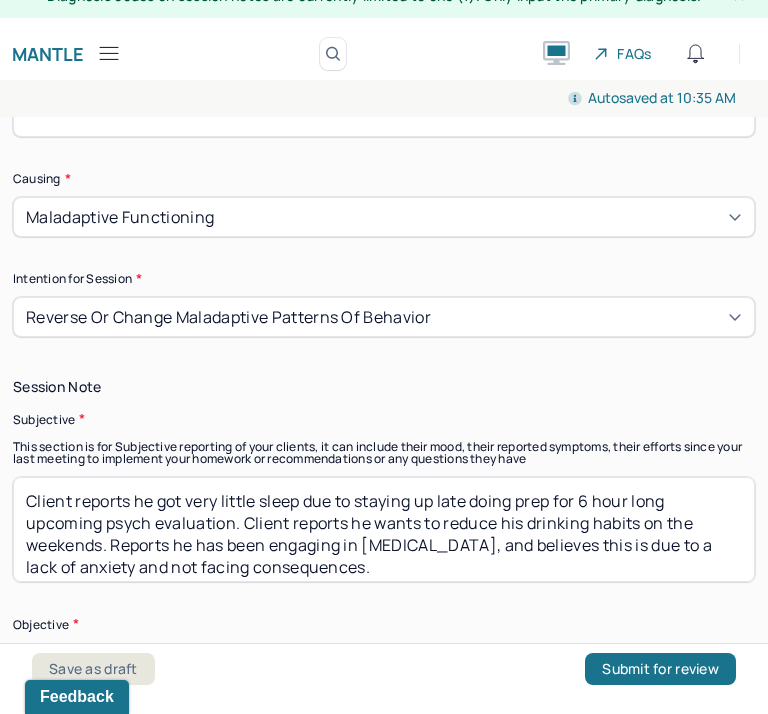 scroll, scrollTop: 1287, scrollLeft: 0, axis: vertical 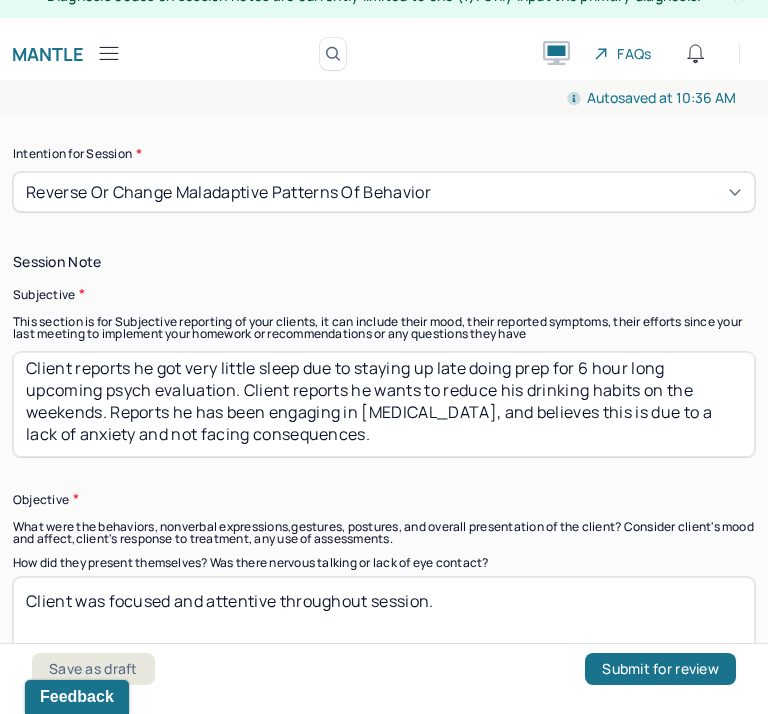 type on "Client endorsed feelings of frustration and uncertainty." 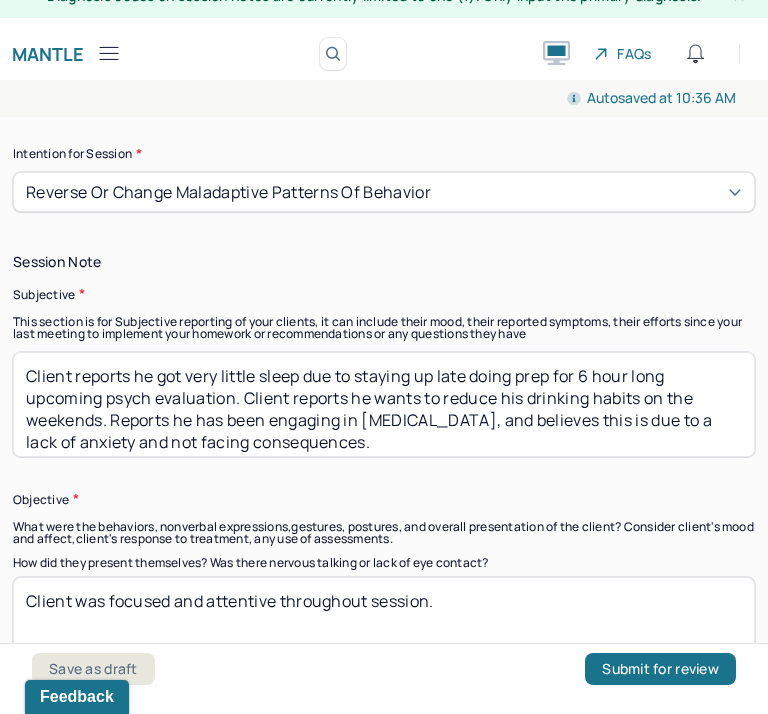 drag, startPoint x: 349, startPoint y: 422, endPoint x: -21, endPoint y: 228, distance: 417.77505 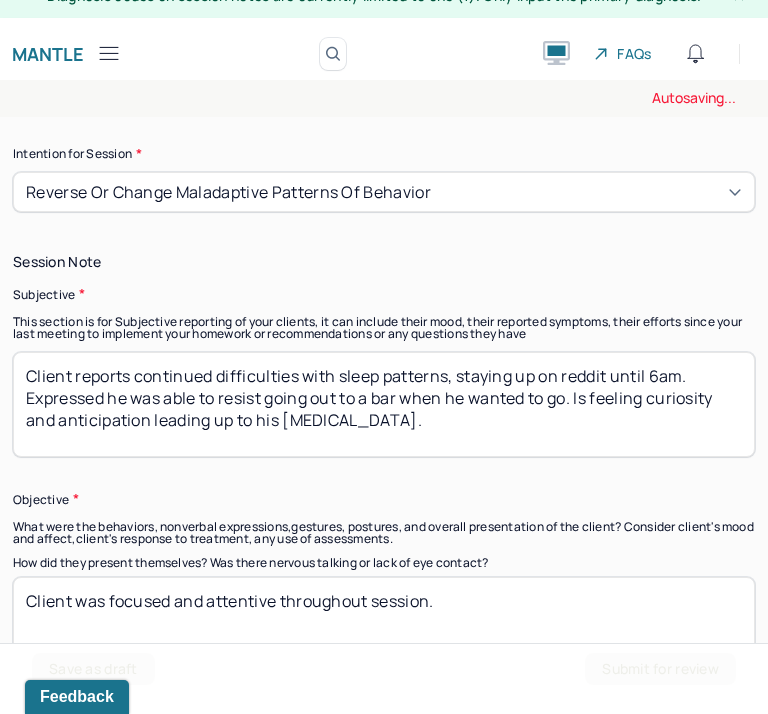 type on "Client reports continued difficulties with sleep patterns, staying up on reddit until 6am. Expressed he was able to resist going out to a bar when he wanted to go. Is feeling curiosity and anticipation leading up to his [MEDICAL_DATA]." 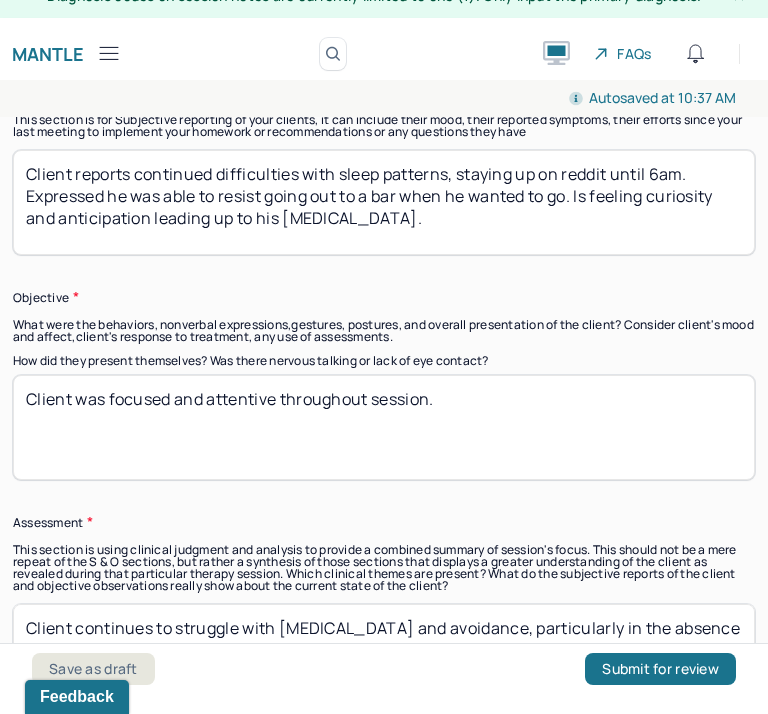 scroll, scrollTop: 1633, scrollLeft: 0, axis: vertical 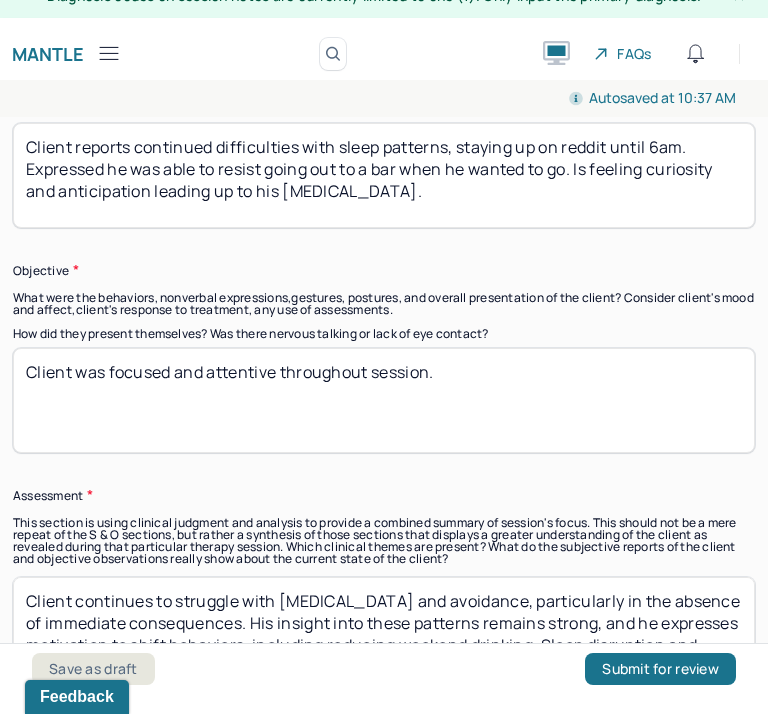 drag, startPoint x: 615, startPoint y: 395, endPoint x: 671, endPoint y: 362, distance: 65 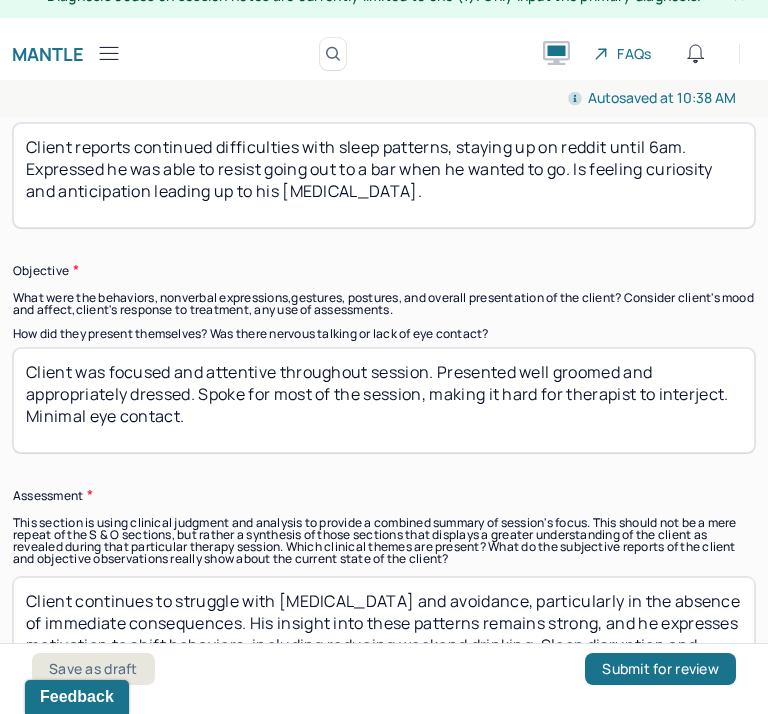 click on "Client was focused and attentive throughout session. Presented well groomed and appropriately dressed. Spoke for most of the session, making it hard for therapist to interject. Minimal eye contact." at bounding box center (384, 400) 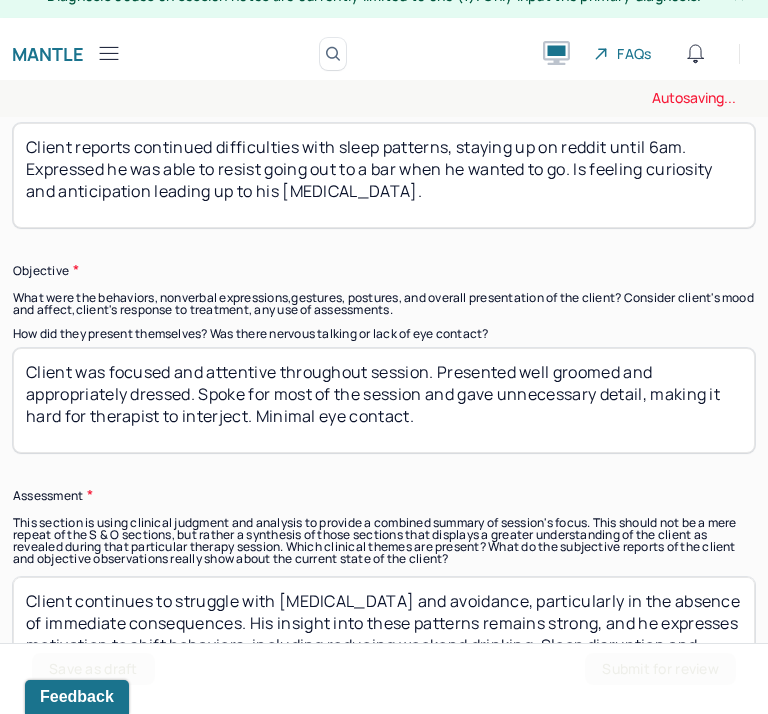 click on "Client was focused and attentive throughout session. Presented well groomed and appropriately dressed. Spoke for most of the session, making it hard for therapist to interject. Minimal eye contact." at bounding box center (384, 400) 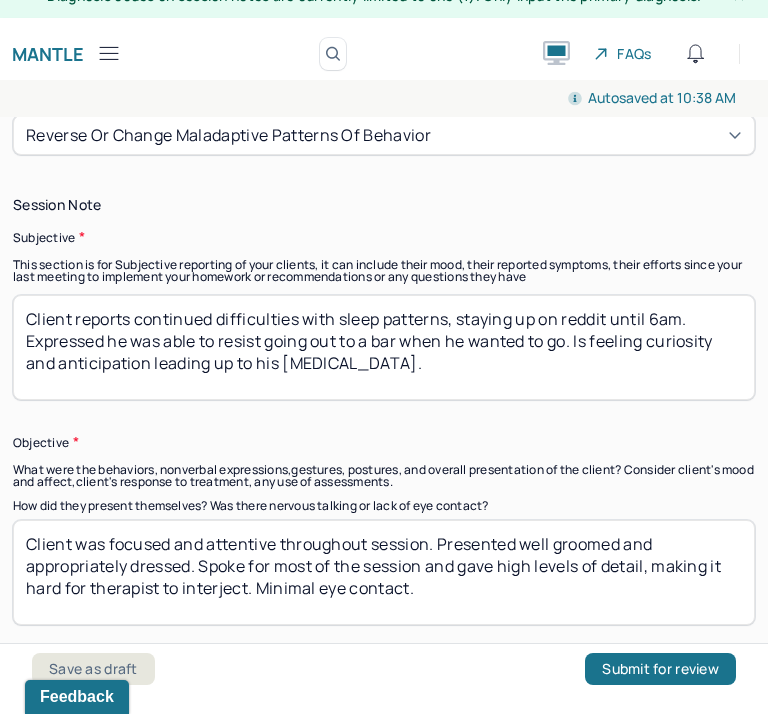 scroll, scrollTop: 1459, scrollLeft: 0, axis: vertical 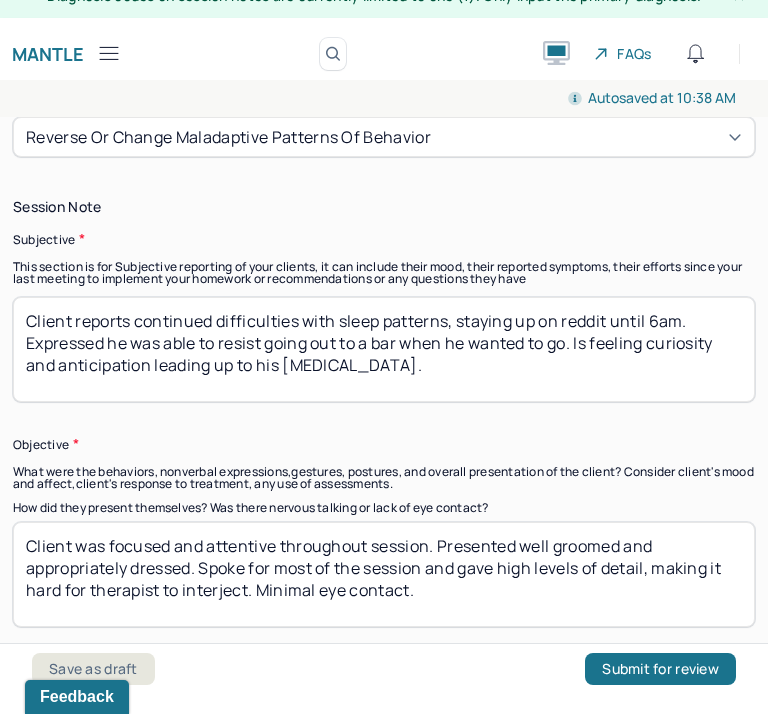 type on "Client was focused and attentive throughout session. Presented well groomed and appropriately dressed. Spoke for most of the session and gave high levels of detail, making it hard for therapist to interject. Minimal eye contact." 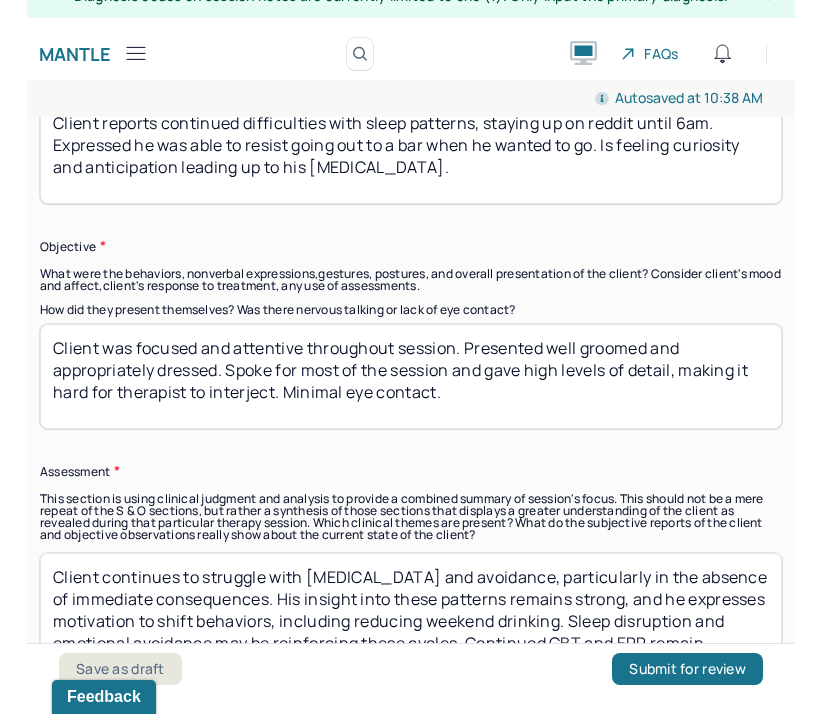 scroll, scrollTop: 1697, scrollLeft: 0, axis: vertical 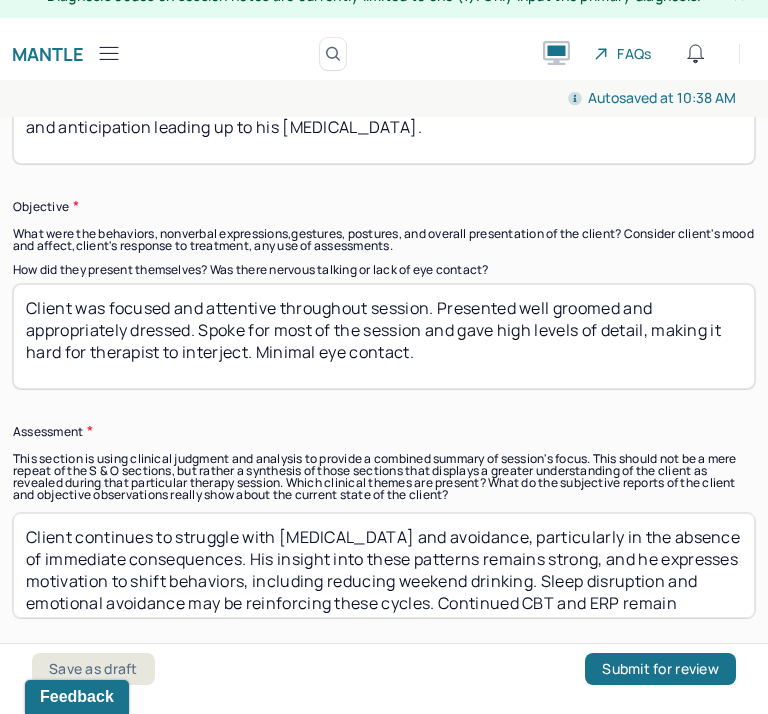 click on "Client continues to struggle with [MEDICAL_DATA] and avoidance, particularly in the absence of immediate consequences. His insight into these patterns remains strong, and he expresses motivation to shift behaviors, including reducing weekend drinking. Sleep disruption and emotional avoidance may be reinforcing these cycles. Continued CBT and ERP remain appropriate to support behavioral activation and long-term habit change." at bounding box center (384, 565) 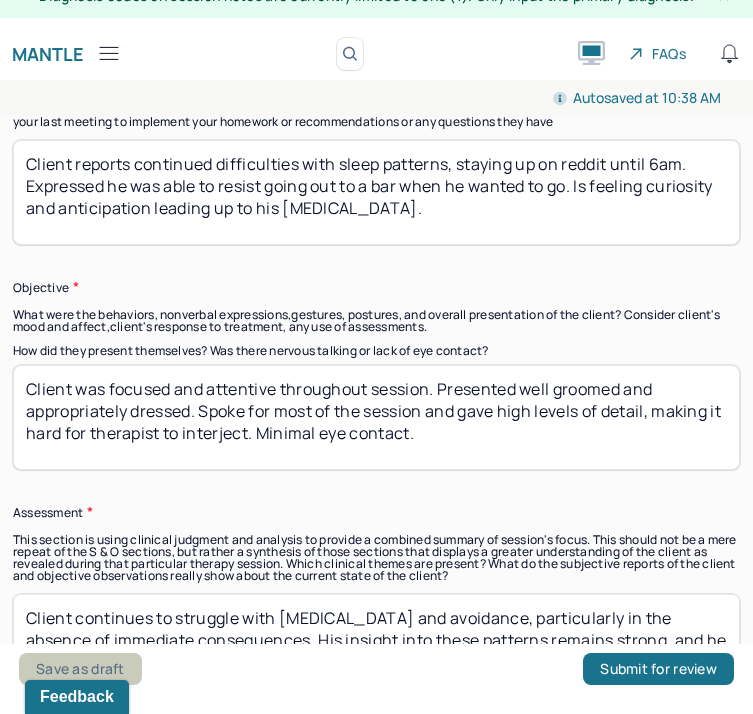 click on "Save as draft" at bounding box center (80, 669) 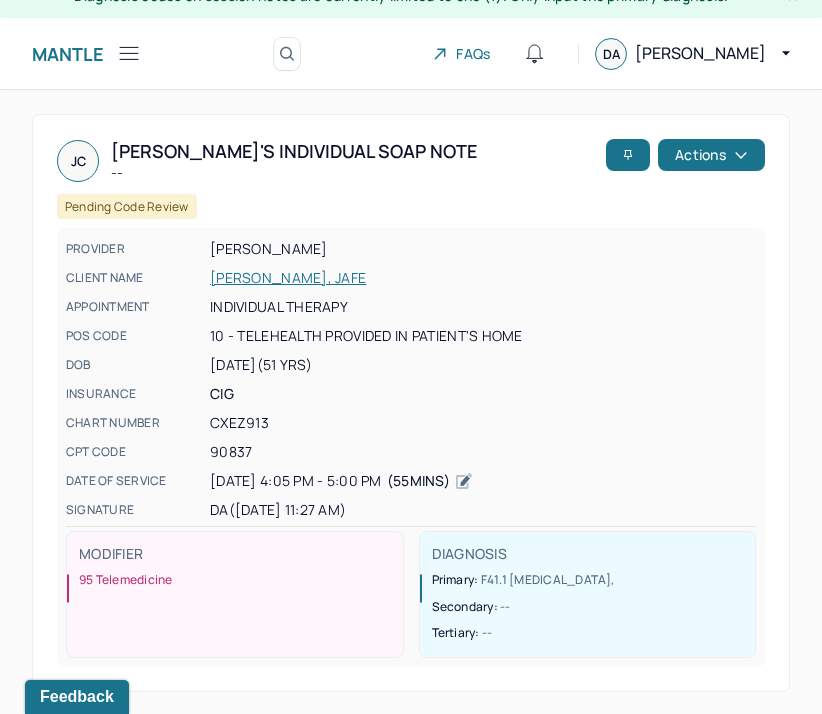 click 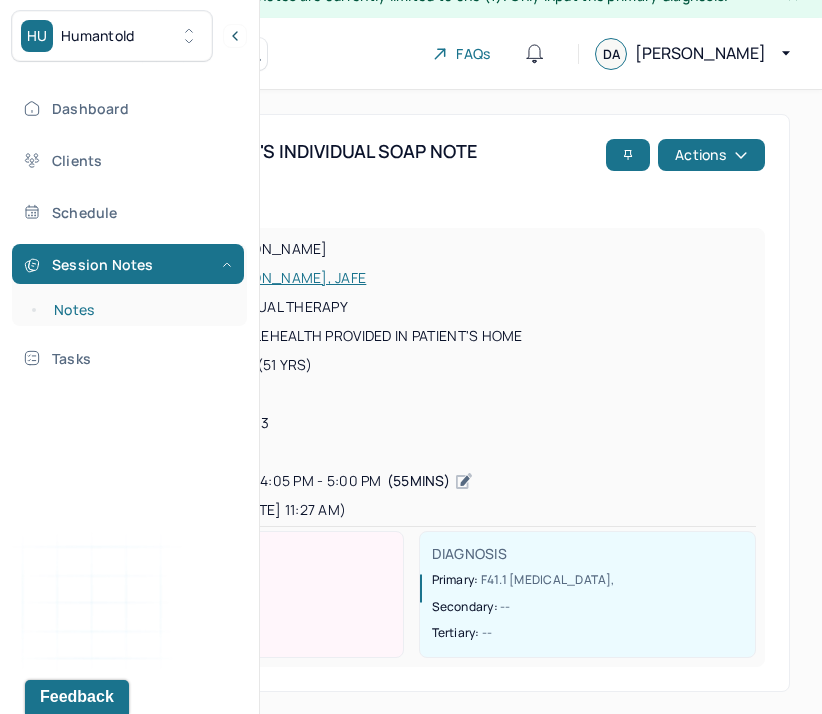 click on "Notes" at bounding box center [139, 310] 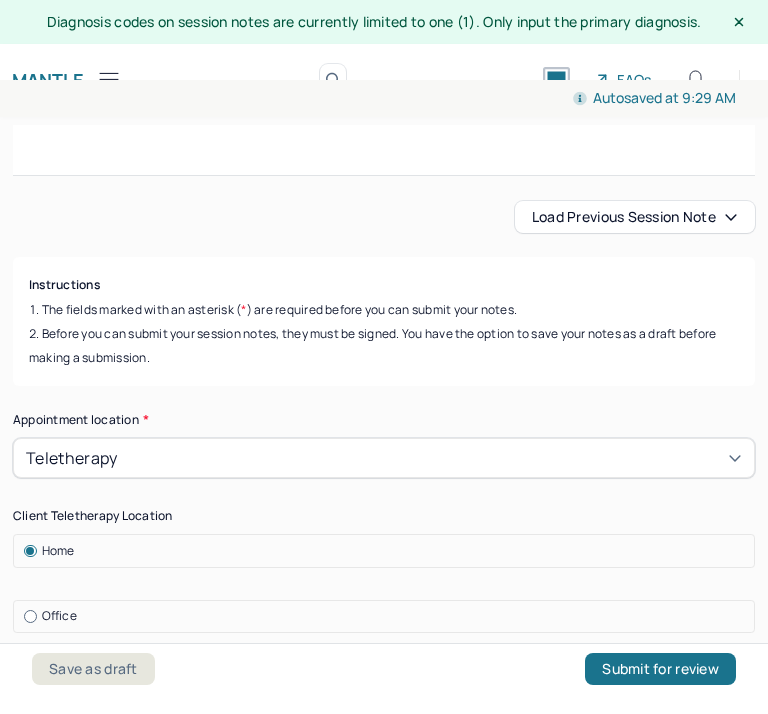 scroll, scrollTop: 26, scrollLeft: 0, axis: vertical 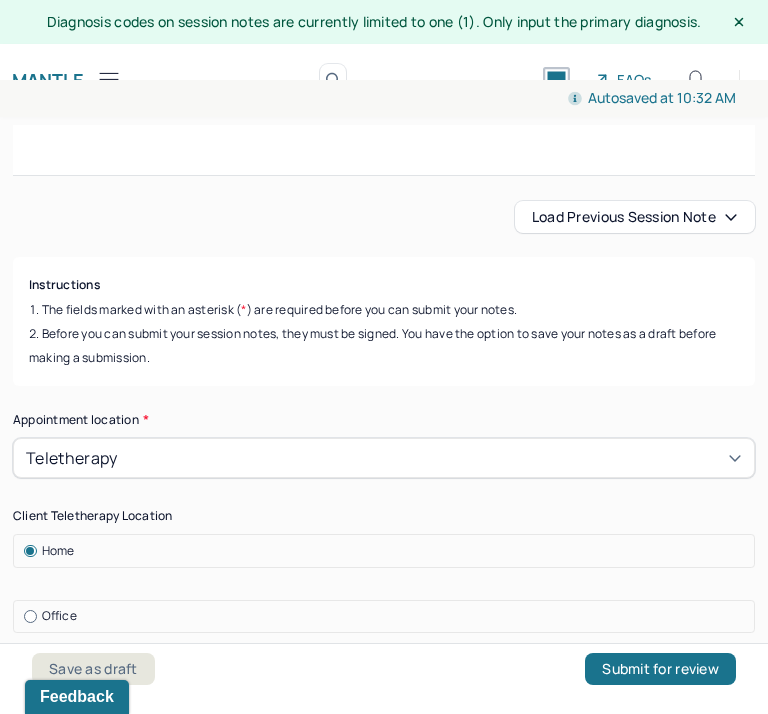 click 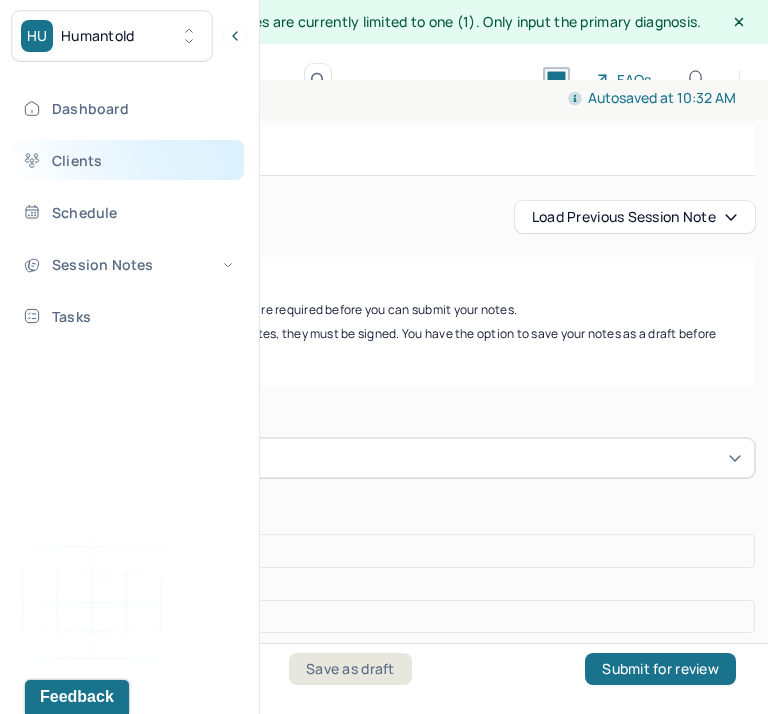 click on "Clients" at bounding box center [128, 160] 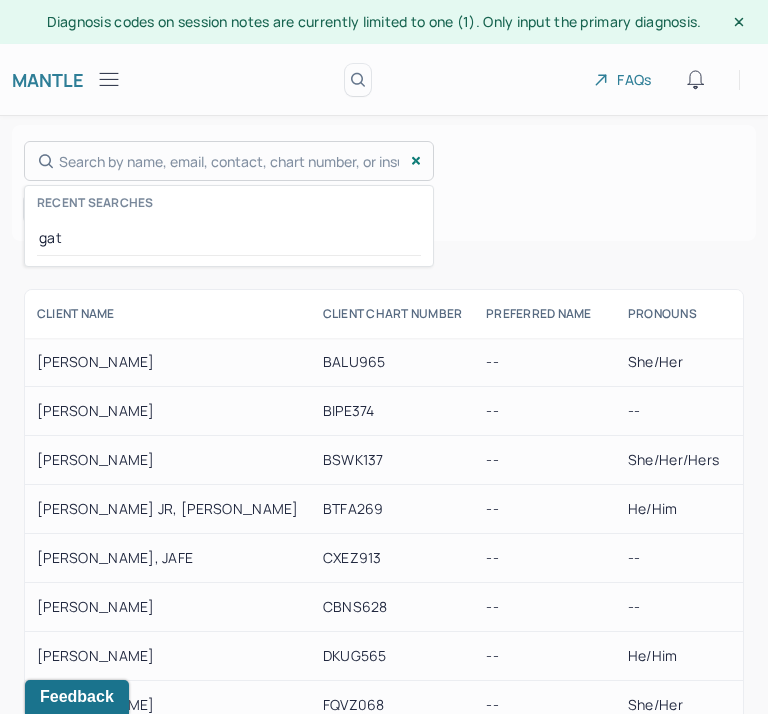 click on "Search by name, email, contact, chart number, or insurance id... Recent searches gat" at bounding box center (229, 161) 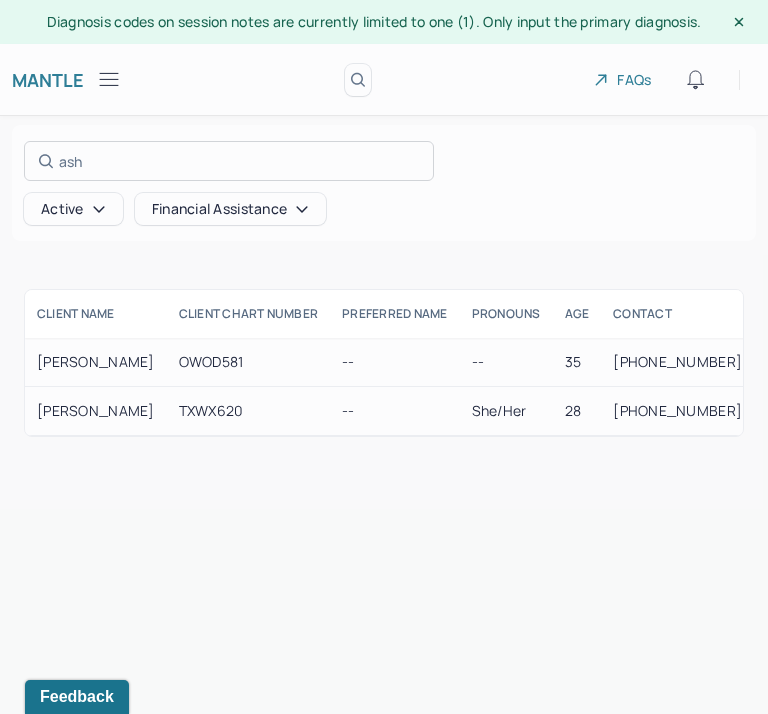 type on "ash" 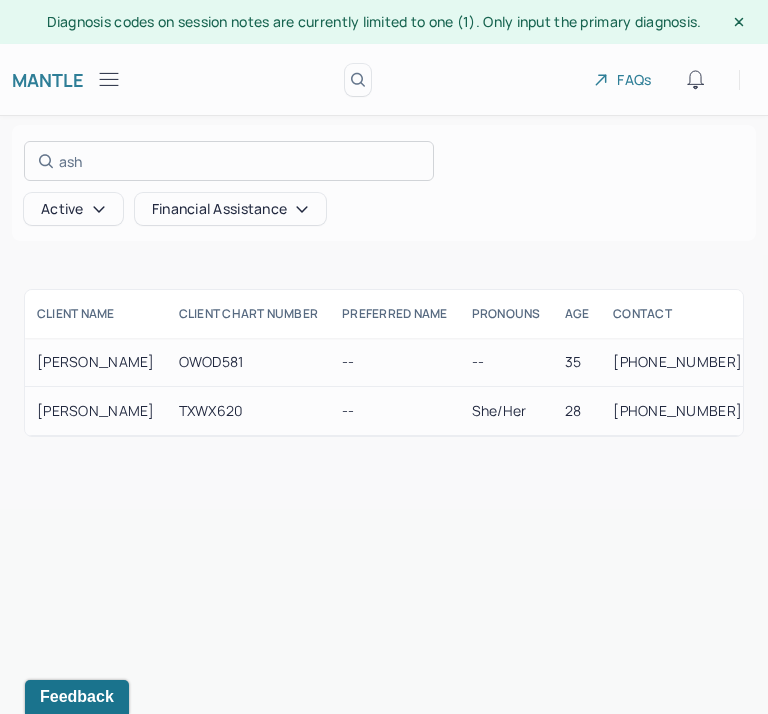 click at bounding box center [384, 357] 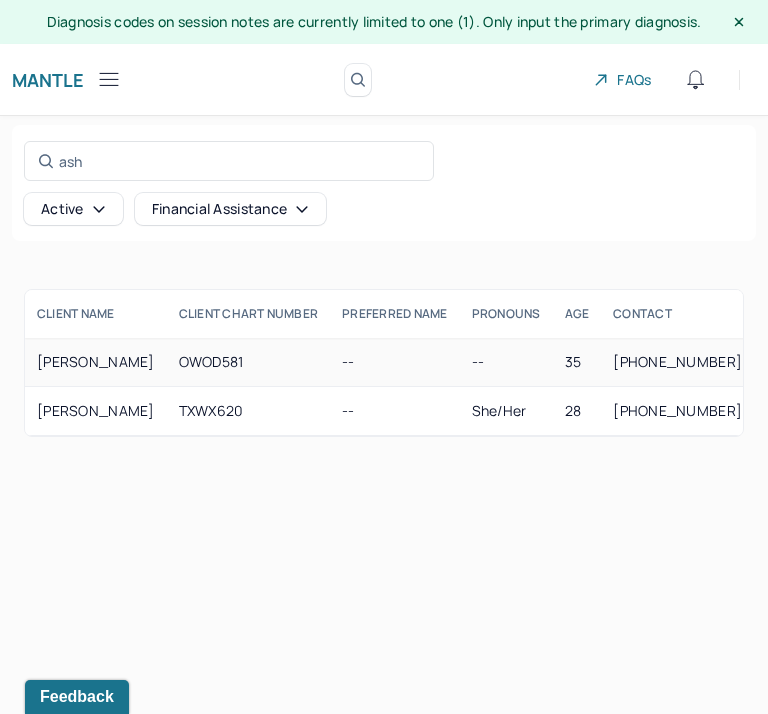 click on "[PERSON_NAME]" at bounding box center (96, 362) 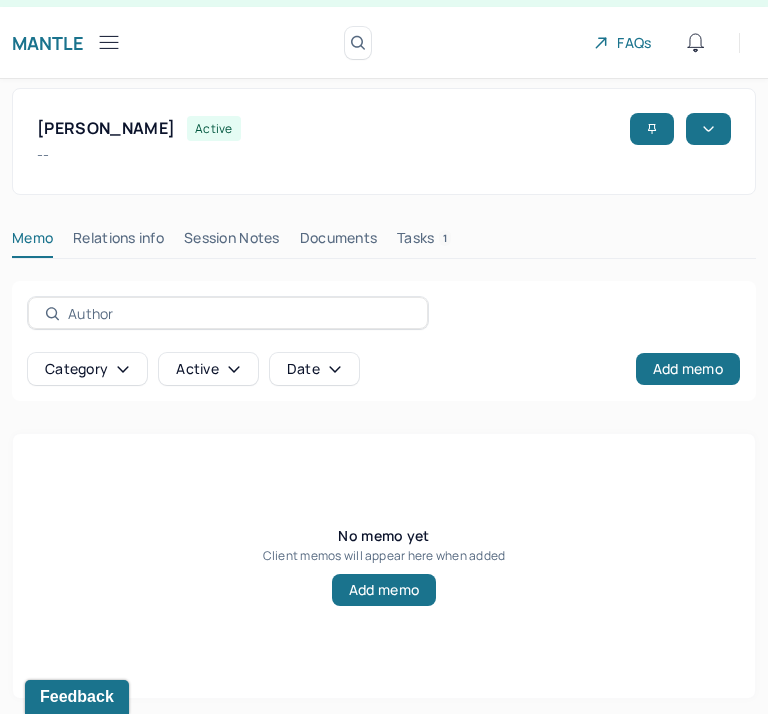 scroll, scrollTop: 51, scrollLeft: 0, axis: vertical 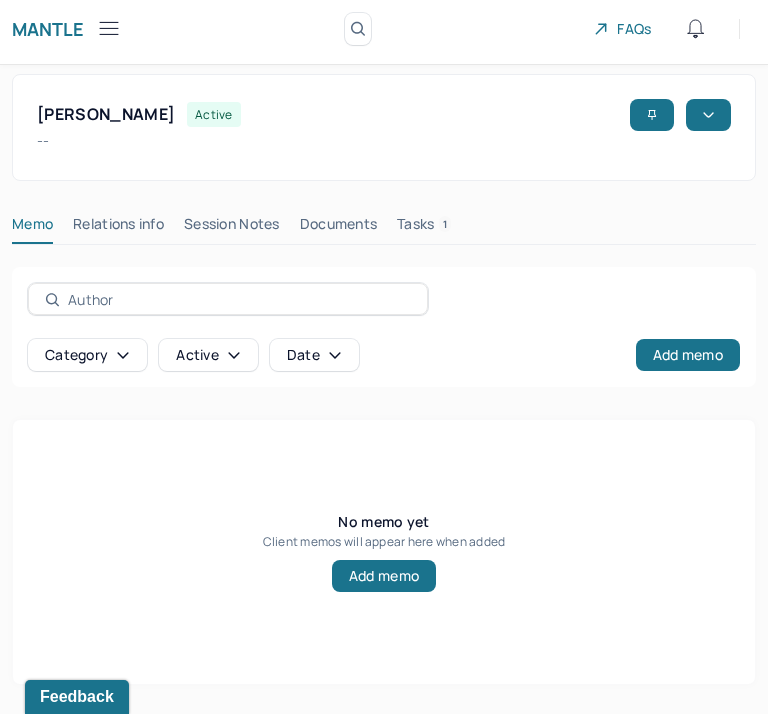 click on "O'CONNOR, ASHLEY active         -- CLIENT CHART NUMBER OWOD581 PREFERRED NAME -- SEX female AGE 35  yrs DATE OF BIRTH 11/12/1989  CONTACT (347) 869-5917 EMAIL aoconno01@gmail.com PROVIDER ALIPERTI, DEANNA LCSW DIAGNOSIS -- DIAGNOSIS CODE -- LAST SESSION 07/09/2025 insurance provider CARELON FINANCIAL ASSISTANCE STATUS no Address 31-72 31st street  City  Astoria State NY Zipcode 11106 Consent to Sms -- On Trial -- Portal Activation No   Memo     Relations info     Session Notes     Documents     Tasks 1     Category     active     Date     Add memo   No memo yet Client memos will appear here when added   Add memo" at bounding box center (384, 389) 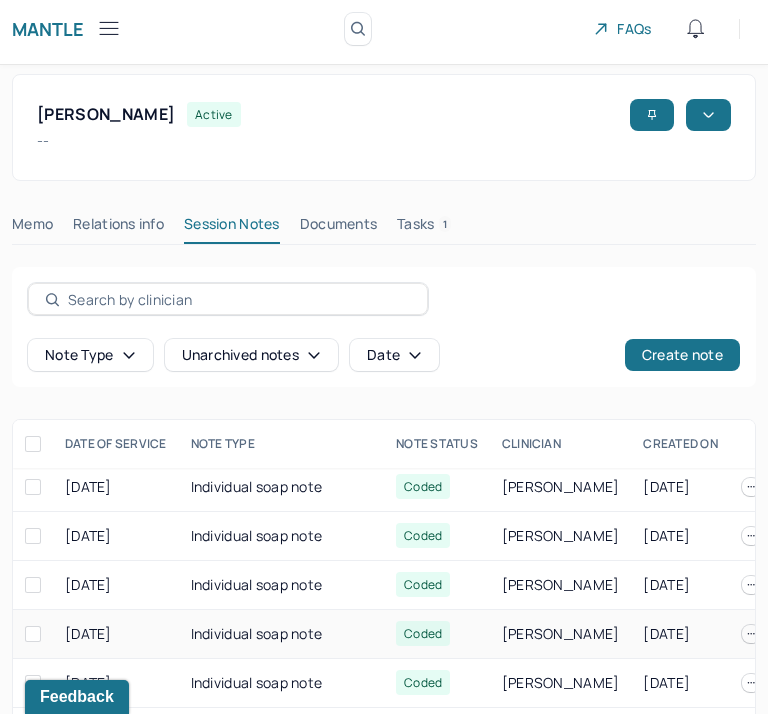 scroll, scrollTop: 0, scrollLeft: 0, axis: both 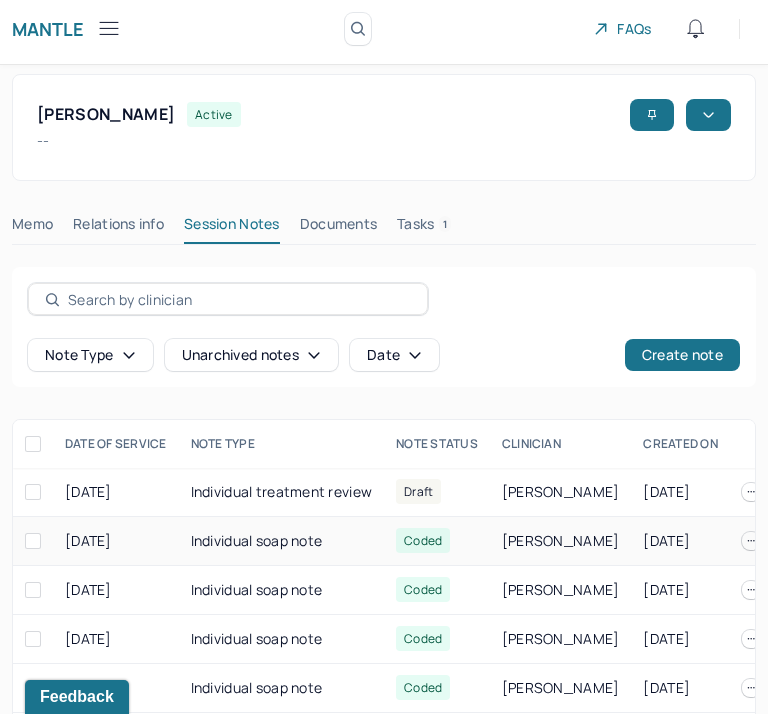 click on "Individual soap note" at bounding box center [282, 541] 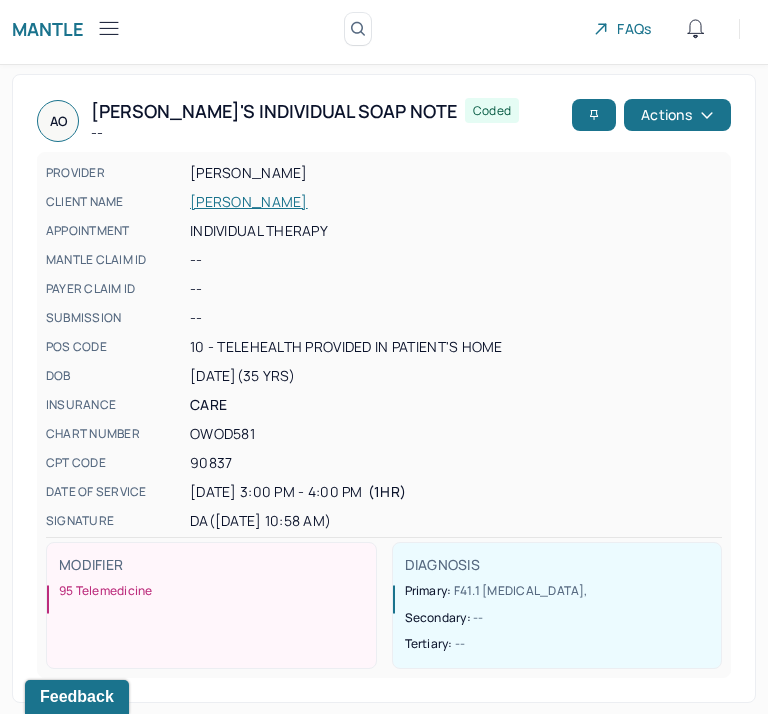 click on "[PERSON_NAME]" at bounding box center [456, 202] 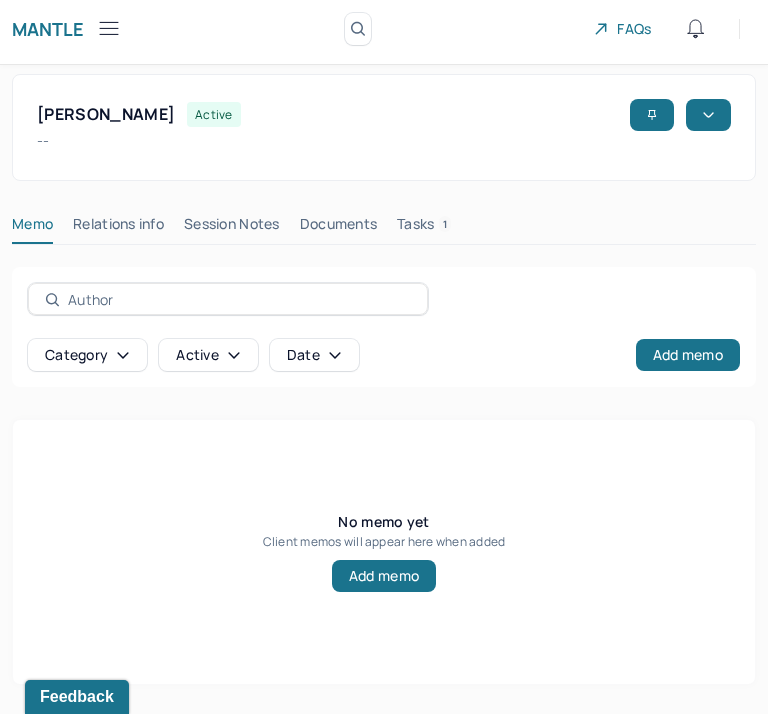 click on "Relations info" at bounding box center (118, 228) 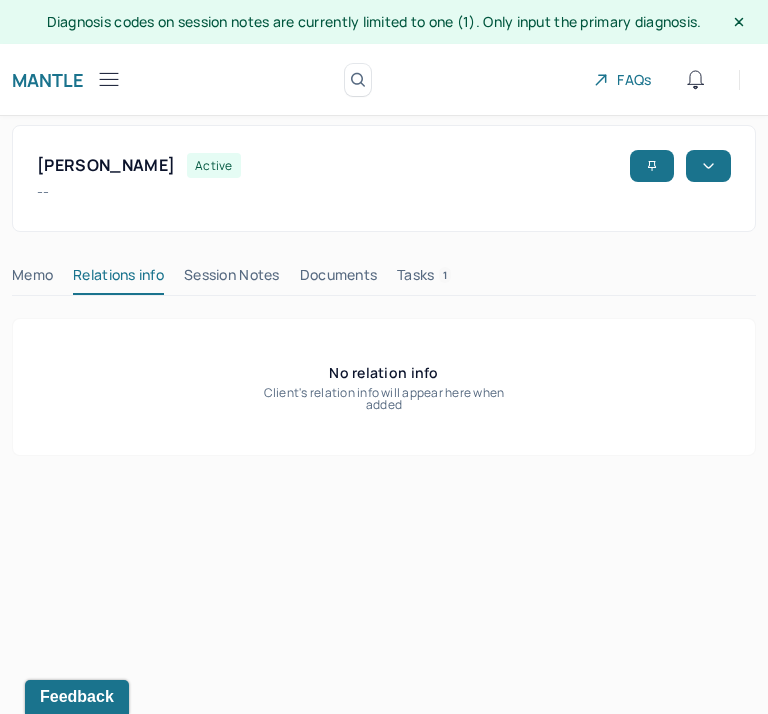 scroll, scrollTop: 0, scrollLeft: 0, axis: both 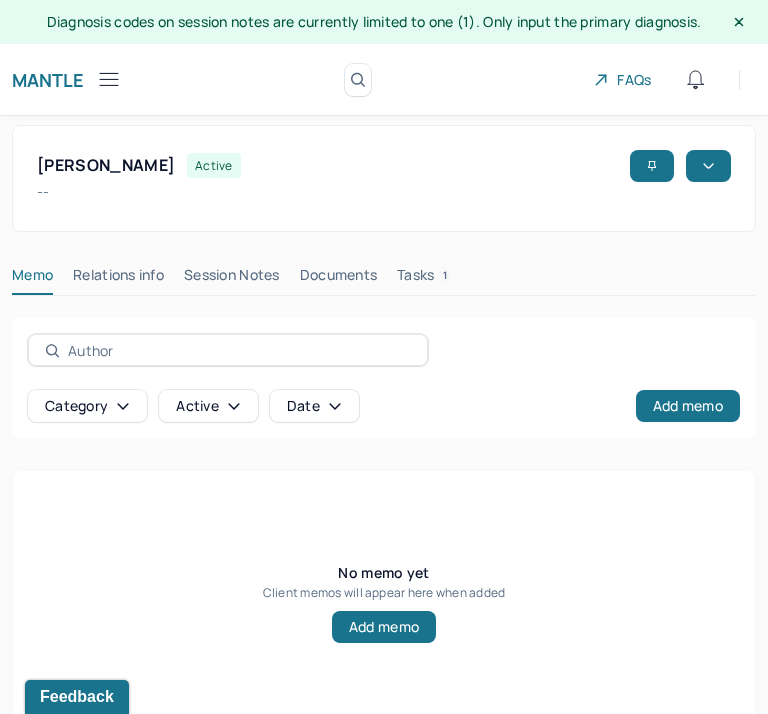 click on "O'CONNOR, ASHLEY active         -- CLIENT CHART NUMBER OWOD581 PREFERRED NAME -- SEX female AGE 35  yrs DATE OF BIRTH 11/12/1989  CONTACT (347) 869-5917 EMAIL aoconno01@gmail.com PROVIDER ALIPERTI, DEANNA LCSW DIAGNOSIS -- DIAGNOSIS CODE -- LAST SESSION 07/09/2025 insurance provider CARELON FINANCIAL ASSISTANCE STATUS no Address 31-72 31st street  City  Astoria State NY Zipcode 11106 Consent to Sms -- On Trial -- Portal Activation No" at bounding box center (384, 178) 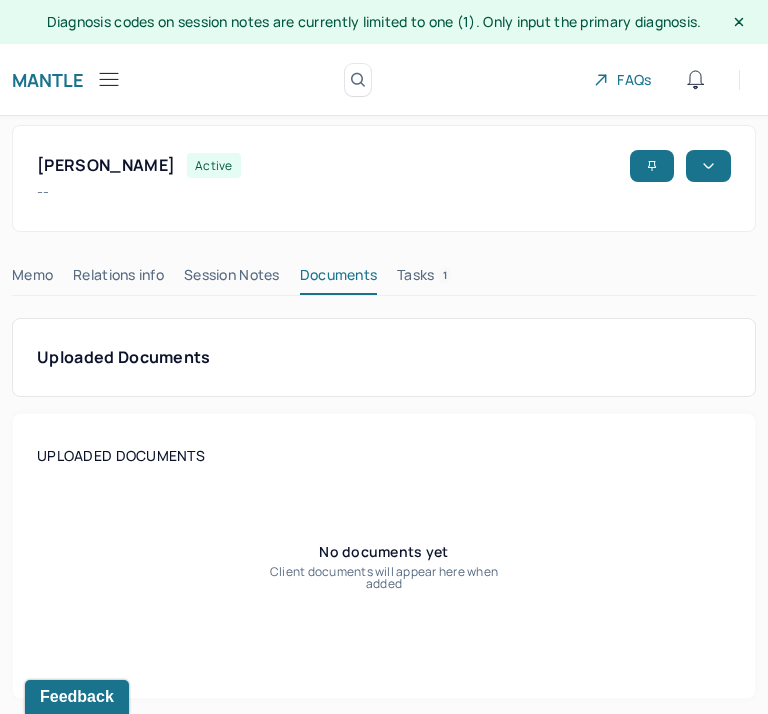 click on "Tasks 1" at bounding box center [424, 279] 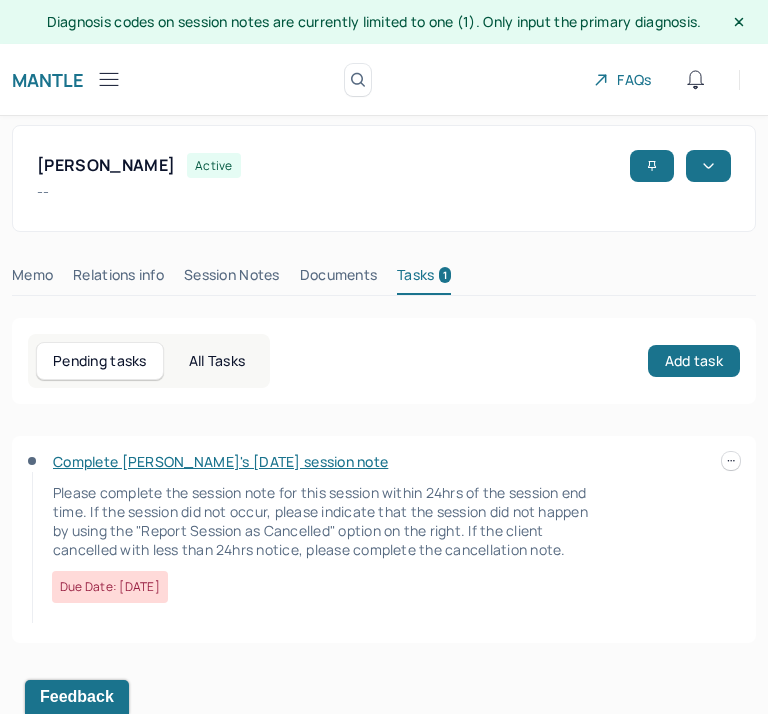 click on "Session Notes" at bounding box center (232, 279) 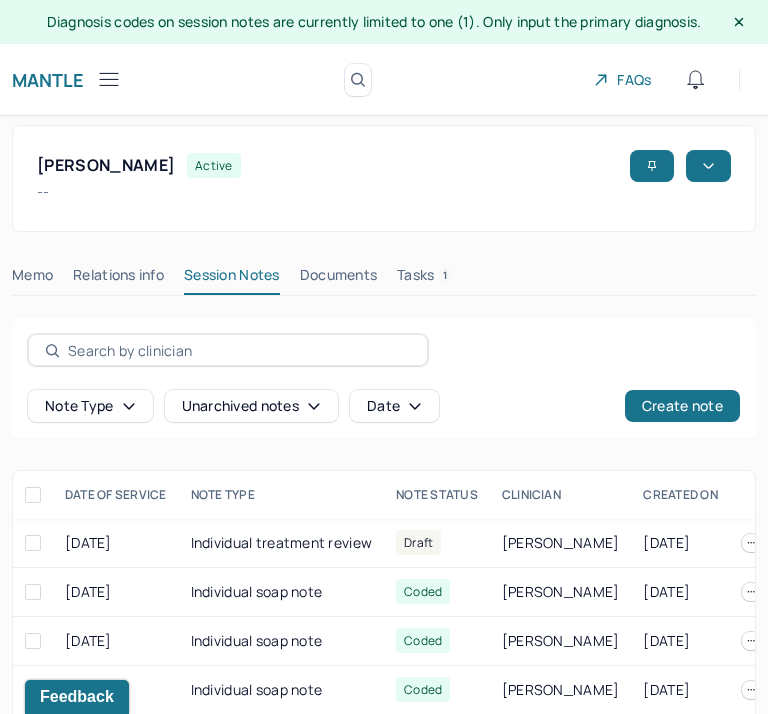 click on "Relations info" at bounding box center [118, 279] 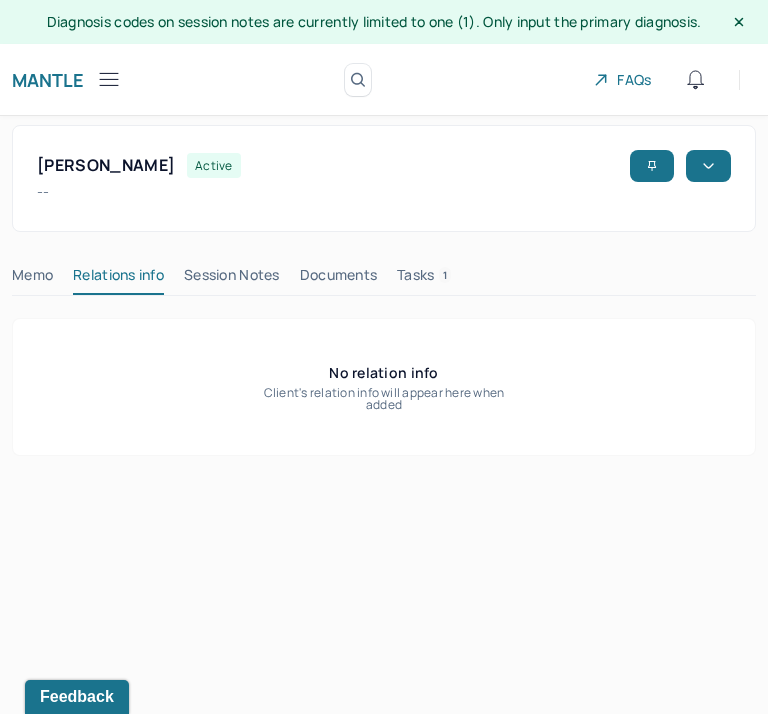 click on "Memo" at bounding box center (32, 279) 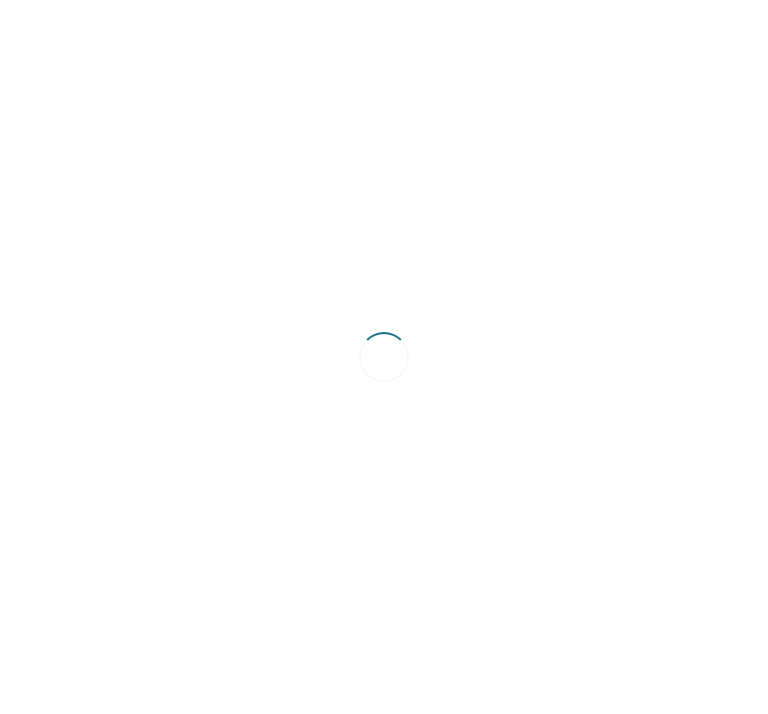 scroll, scrollTop: 0, scrollLeft: 0, axis: both 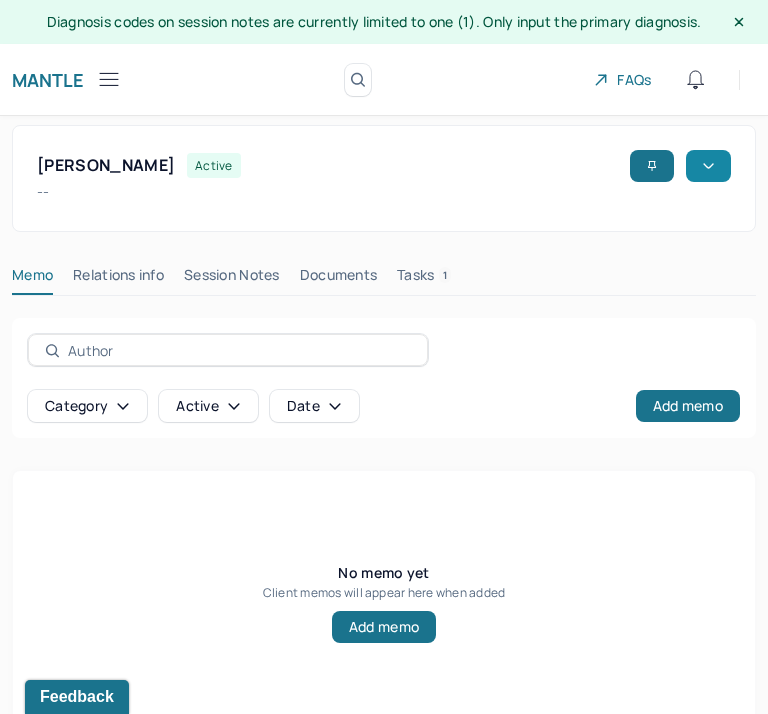 click at bounding box center (708, 166) 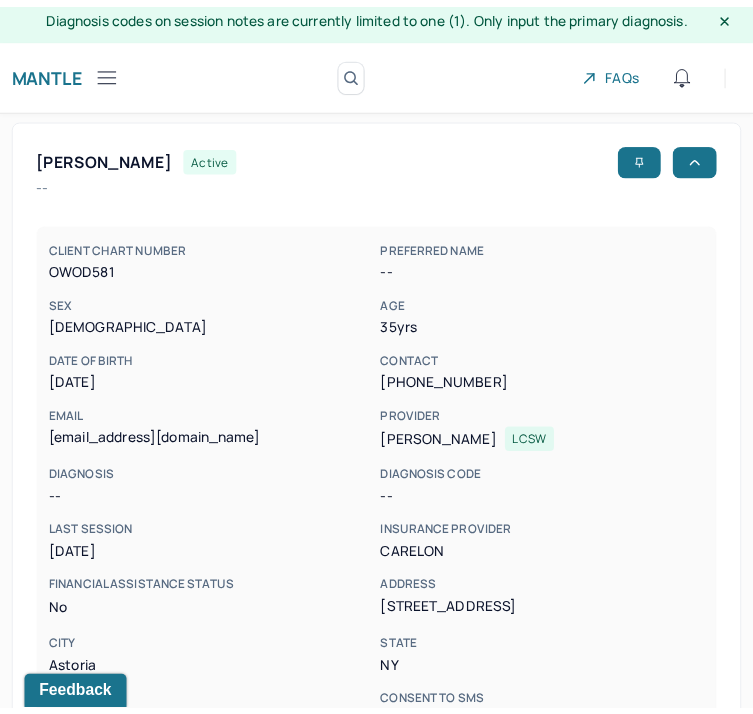 scroll, scrollTop: 18, scrollLeft: 0, axis: vertical 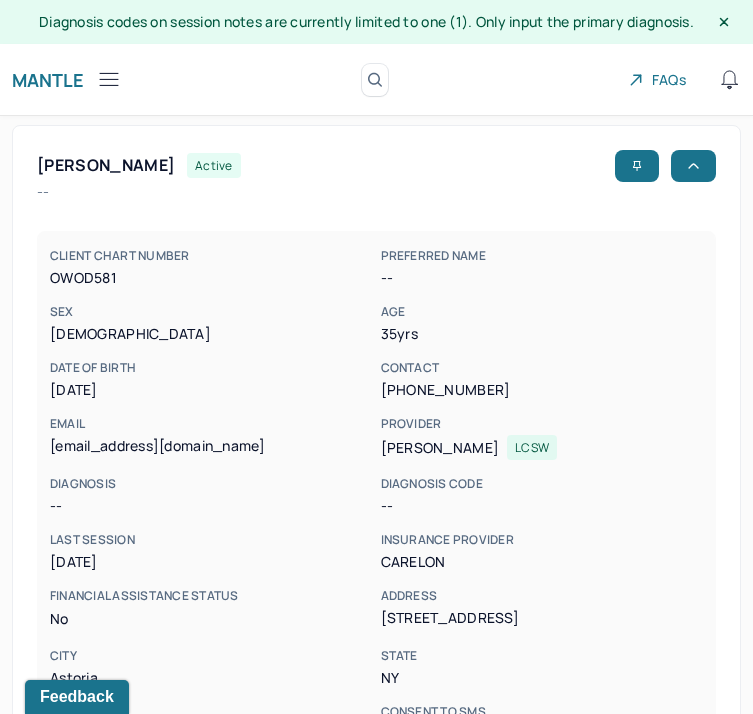 click at bounding box center (109, 79) 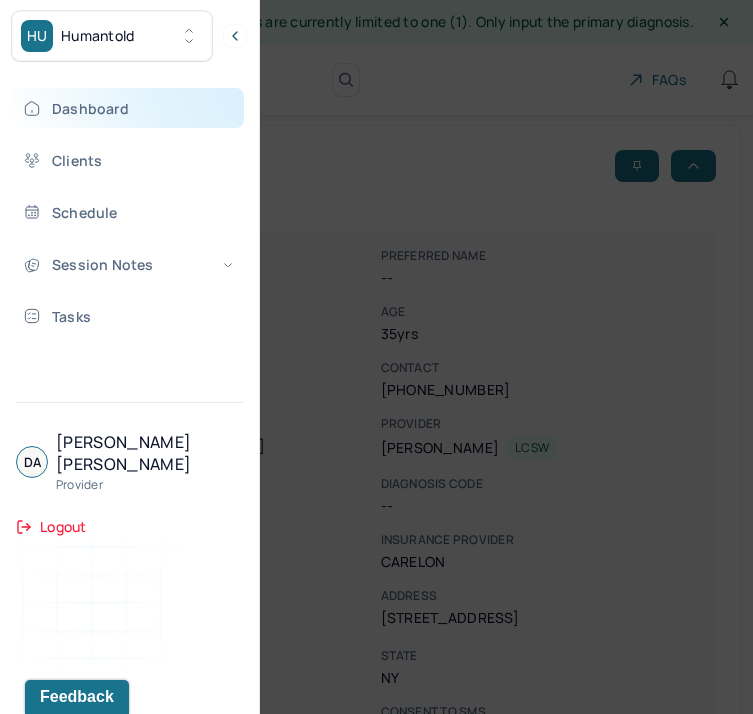 click on "Dashboard" at bounding box center [128, 108] 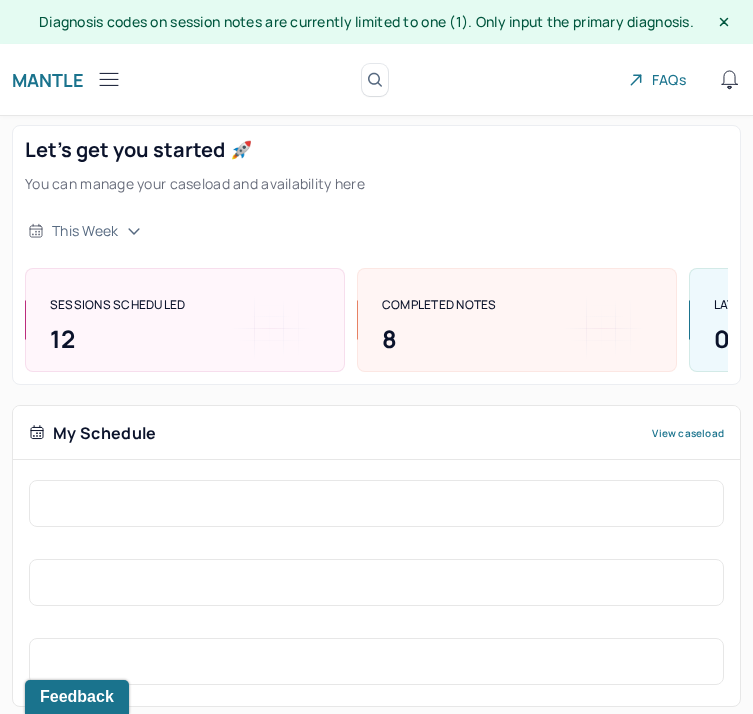 click 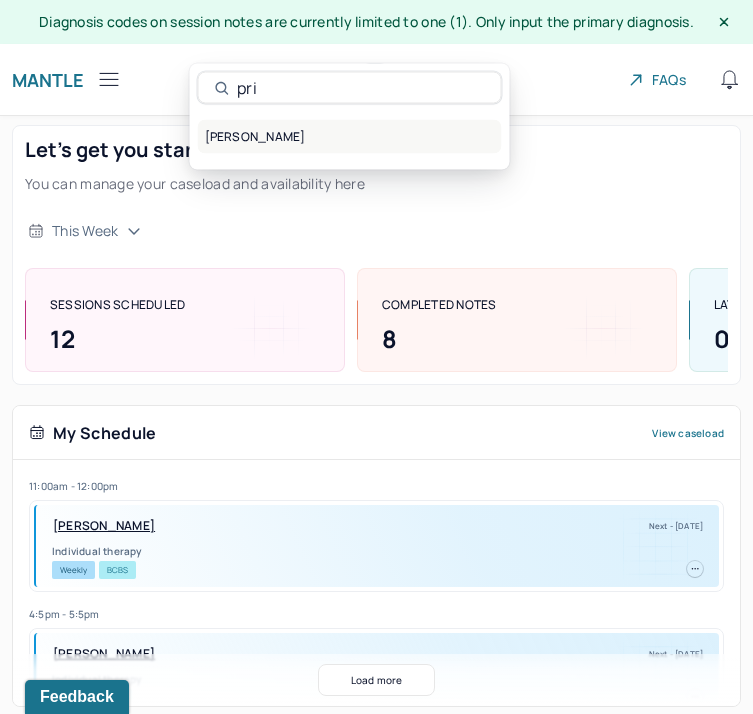 type on "pri" 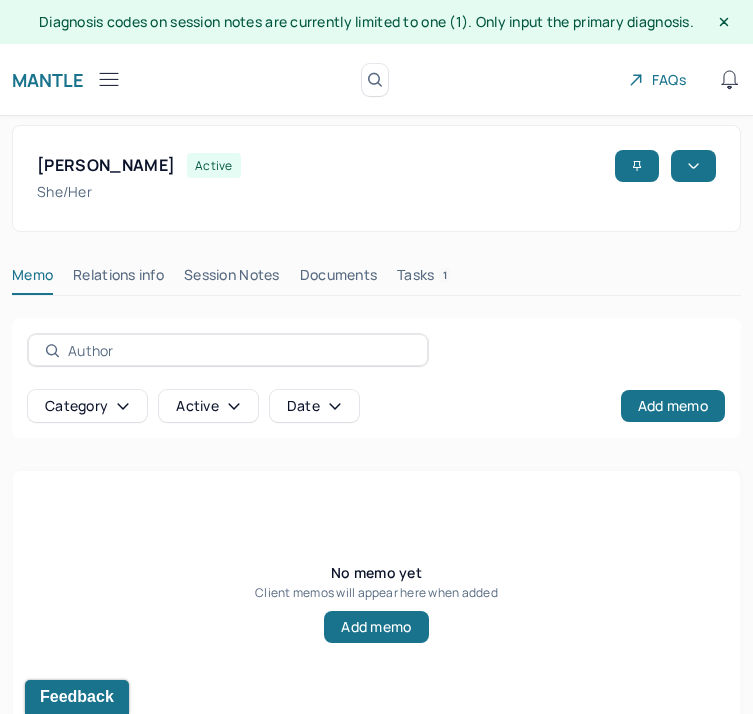 click on "Session Notes" at bounding box center (232, 279) 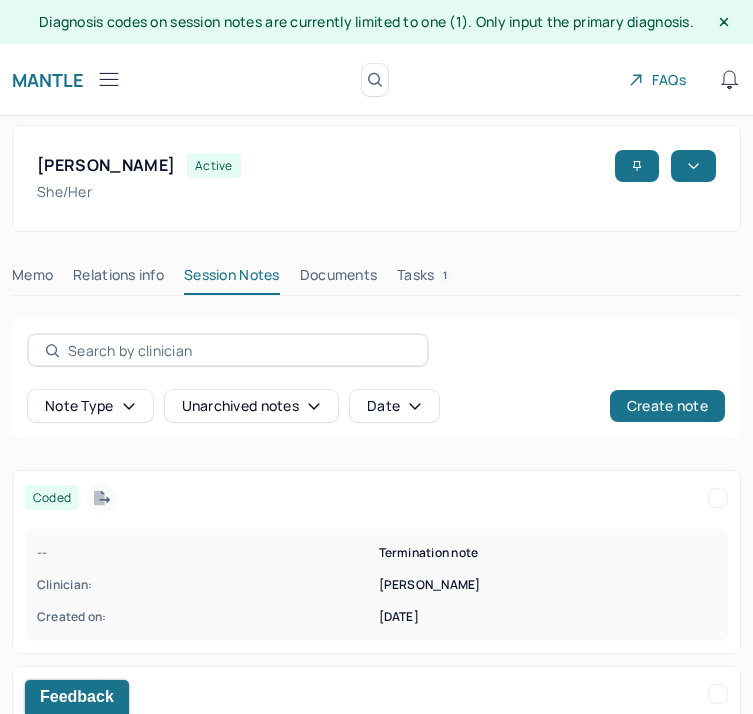 click on "Memo" at bounding box center [32, 279] 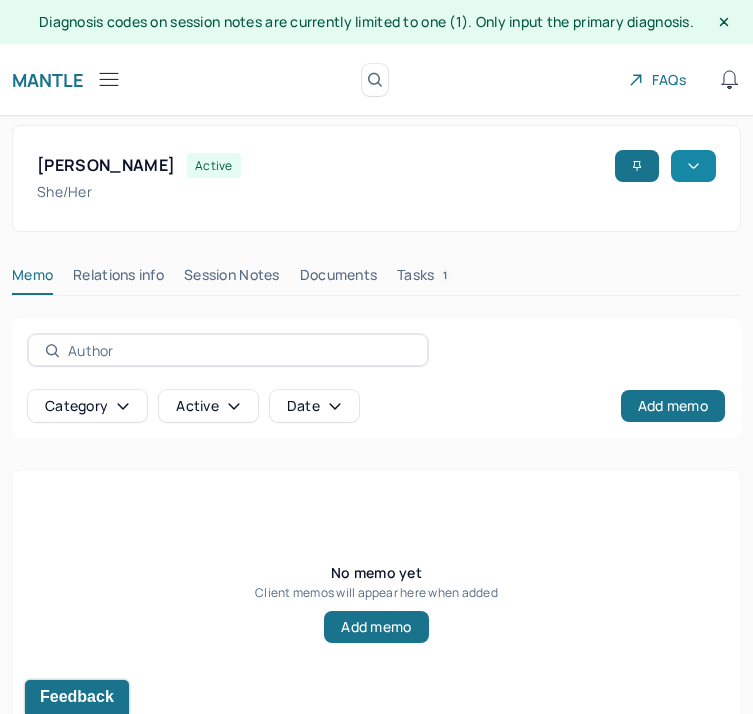 click at bounding box center [693, 166] 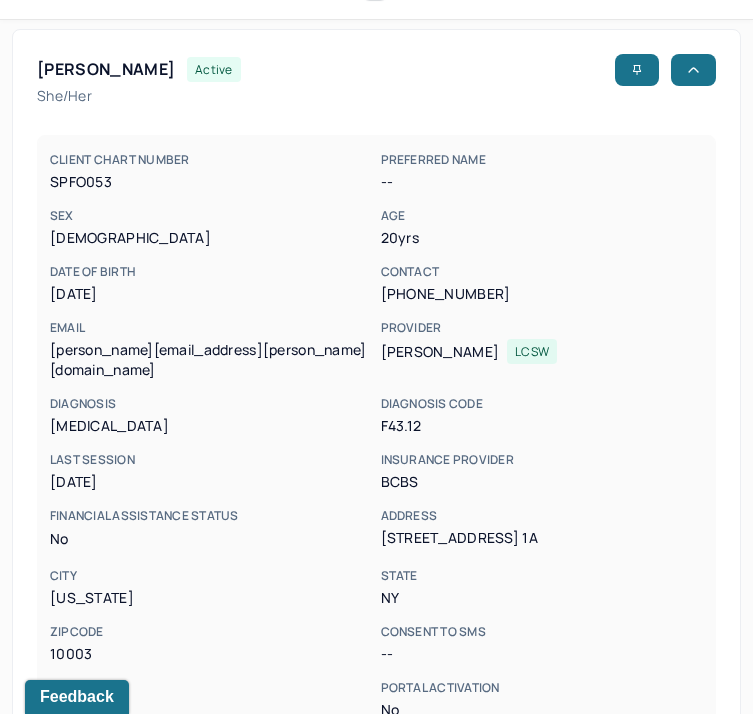 scroll, scrollTop: 97, scrollLeft: 0, axis: vertical 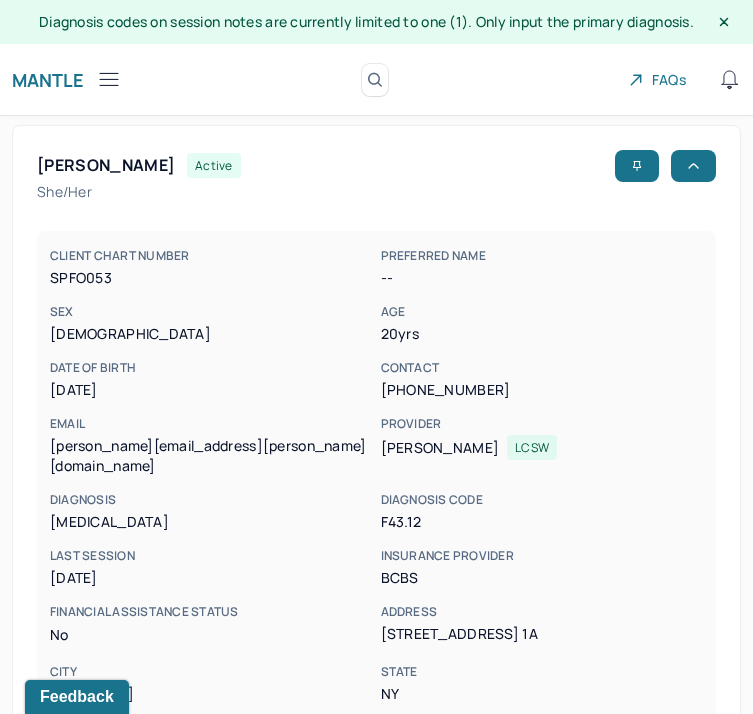 click 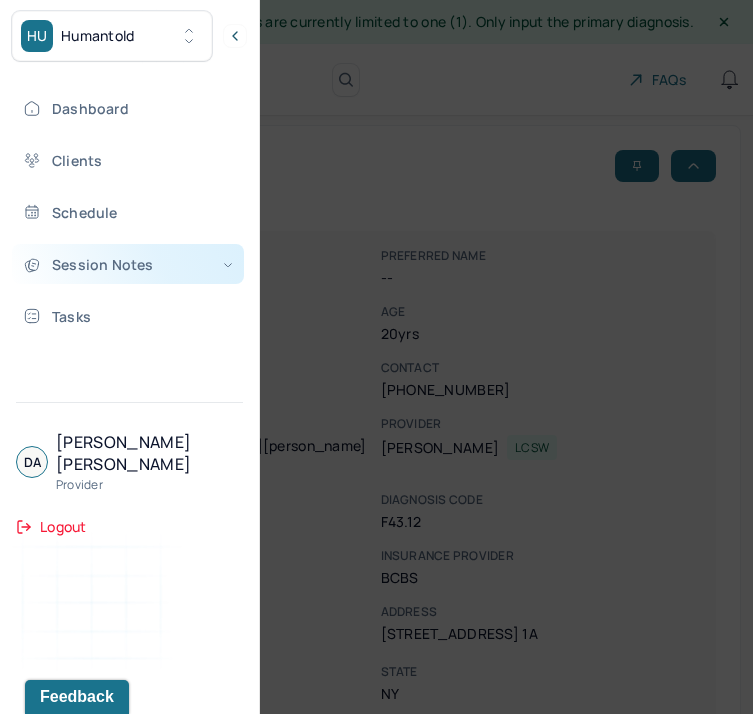 click on "Session Notes" at bounding box center [128, 264] 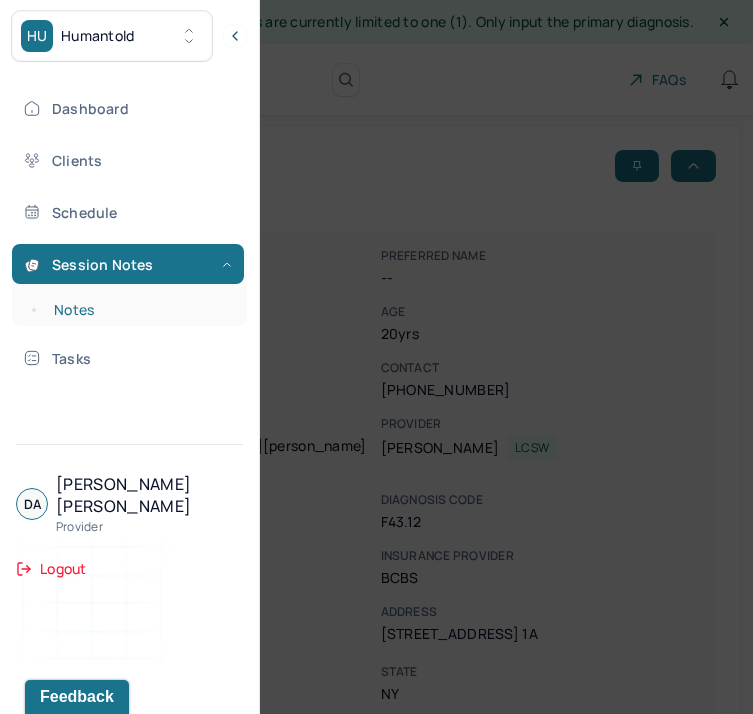 click on "Notes" at bounding box center (139, 310) 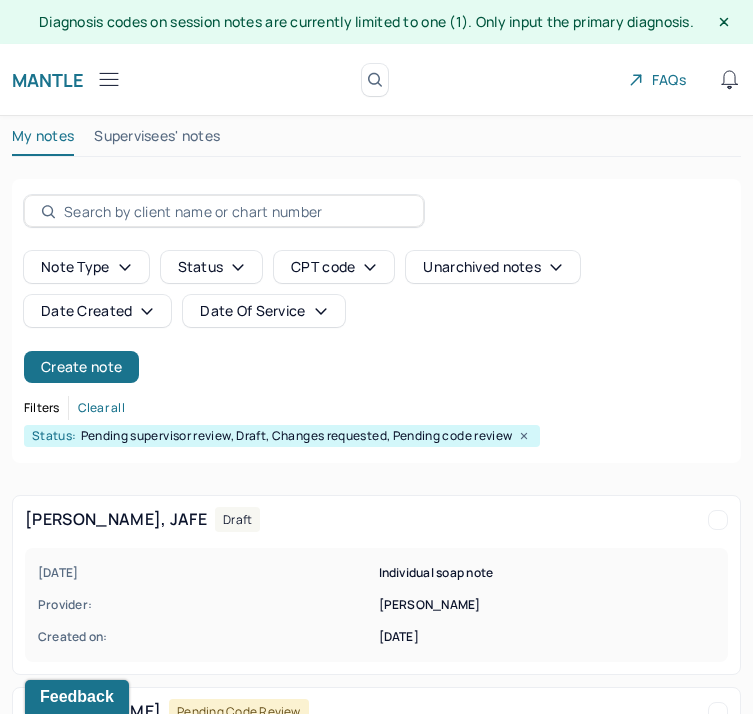 scroll, scrollTop: 23, scrollLeft: 0, axis: vertical 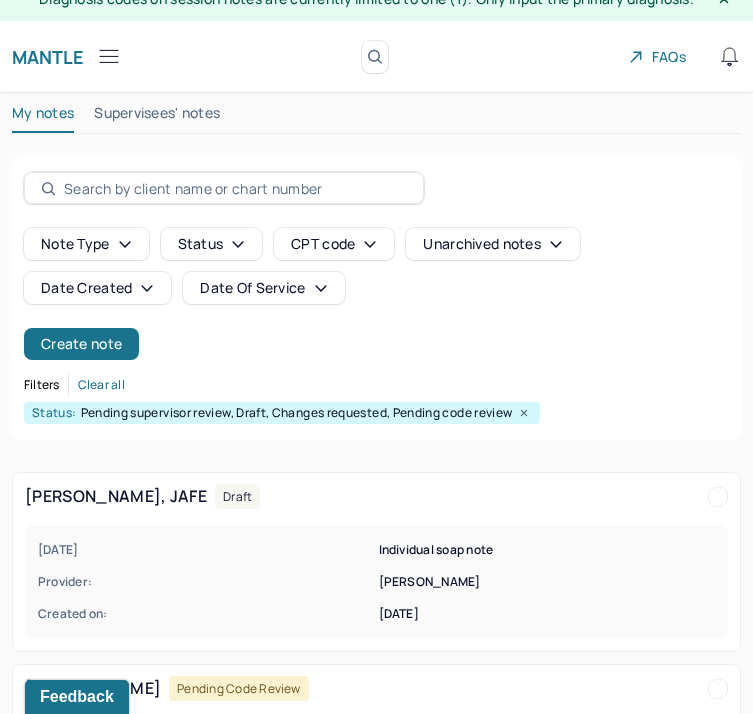 click on "Individual soap note" at bounding box center [0, 0] 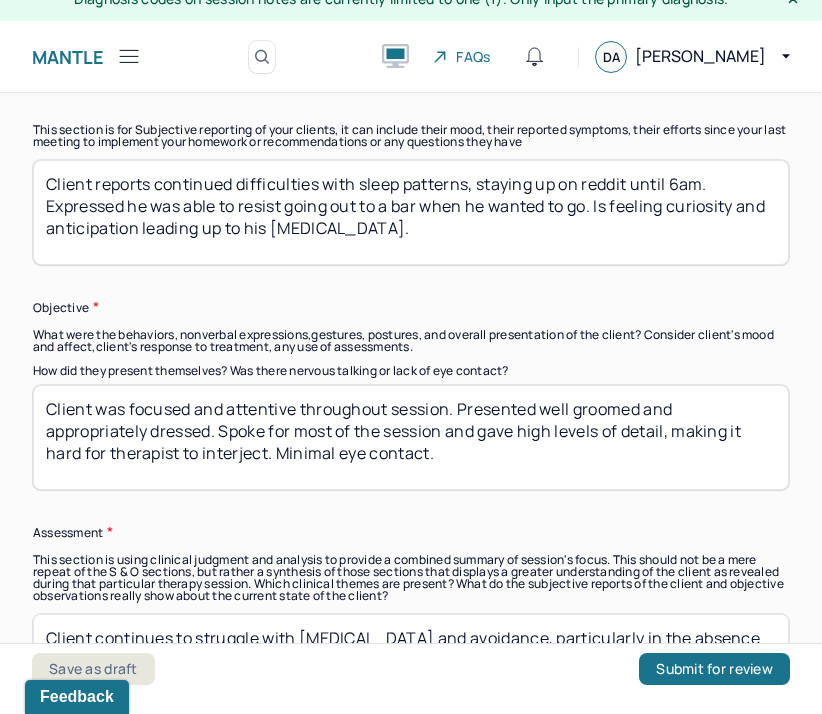 scroll, scrollTop: 1509, scrollLeft: 0, axis: vertical 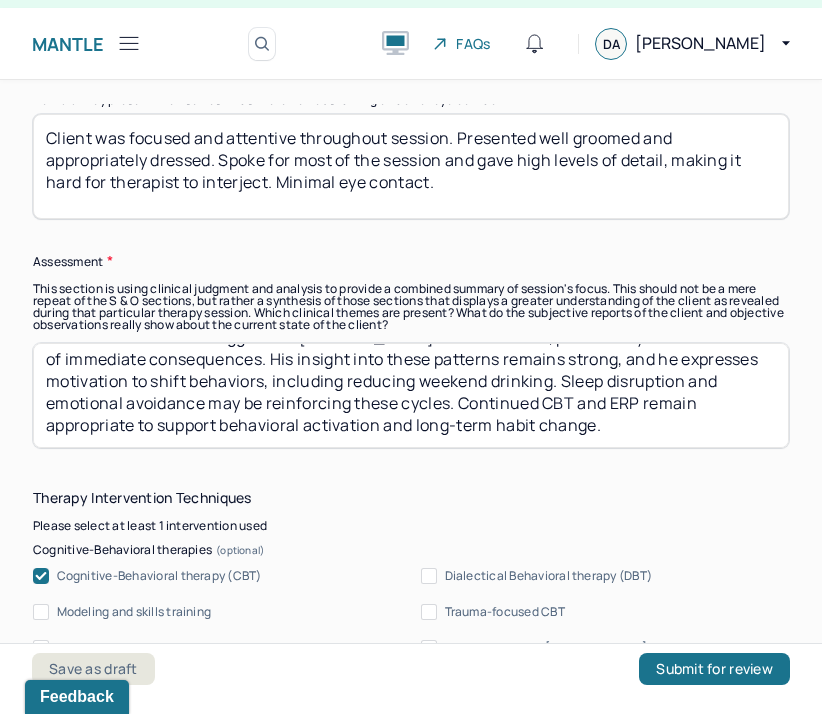 drag, startPoint x: 47, startPoint y: 347, endPoint x: 250, endPoint y: 488, distance: 247.16391 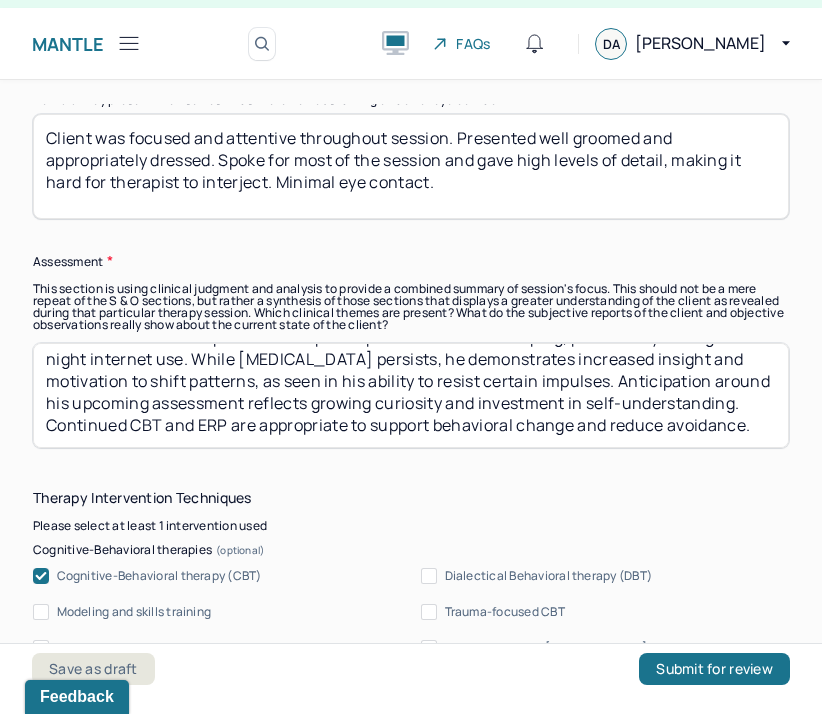 scroll, scrollTop: 40, scrollLeft: 0, axis: vertical 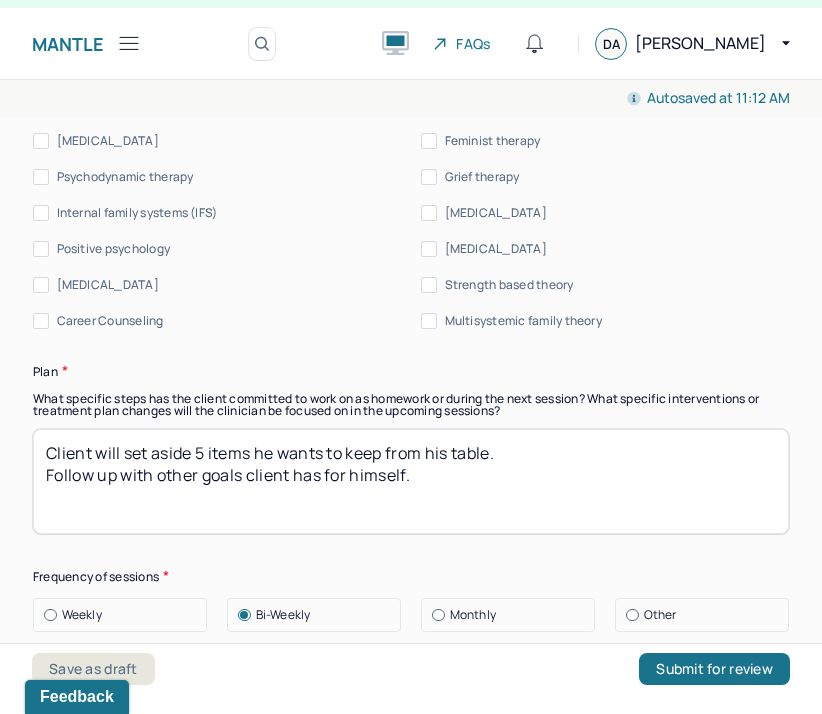 type on "Client continues to experience sleep disruption and avoidant coping, particularly through late-night internet use. While [MEDICAL_DATA] persists, he demonstrates increased insight and motivation to shift patterns, as seen in his ability to resist certain impulses. Anticipation around his upcoming assessment reflects growing curiosity and investment in self-understanding. Continued CBT and ERP are appropriate to support behavioral change and reduce avoidance." 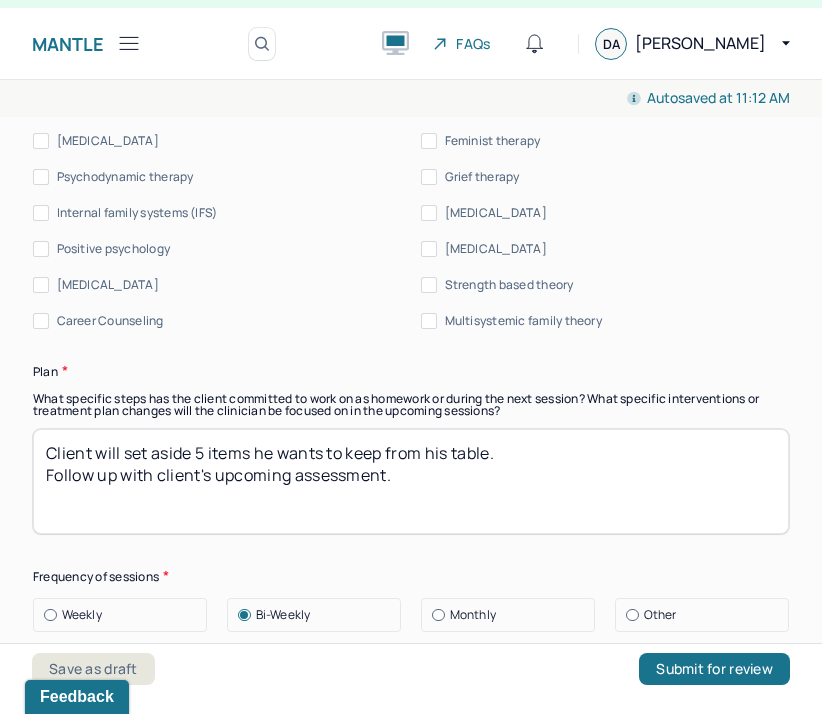 type on "Client will set aside 5 items he wants to keep from his table.
Follow up with client's upcoming assessment." 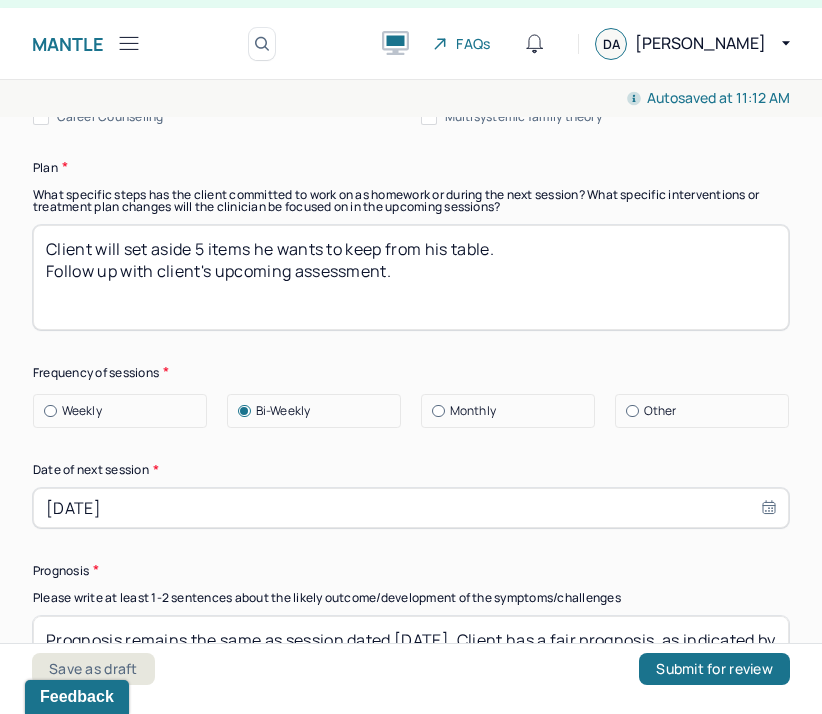 scroll, scrollTop: 2782, scrollLeft: 0, axis: vertical 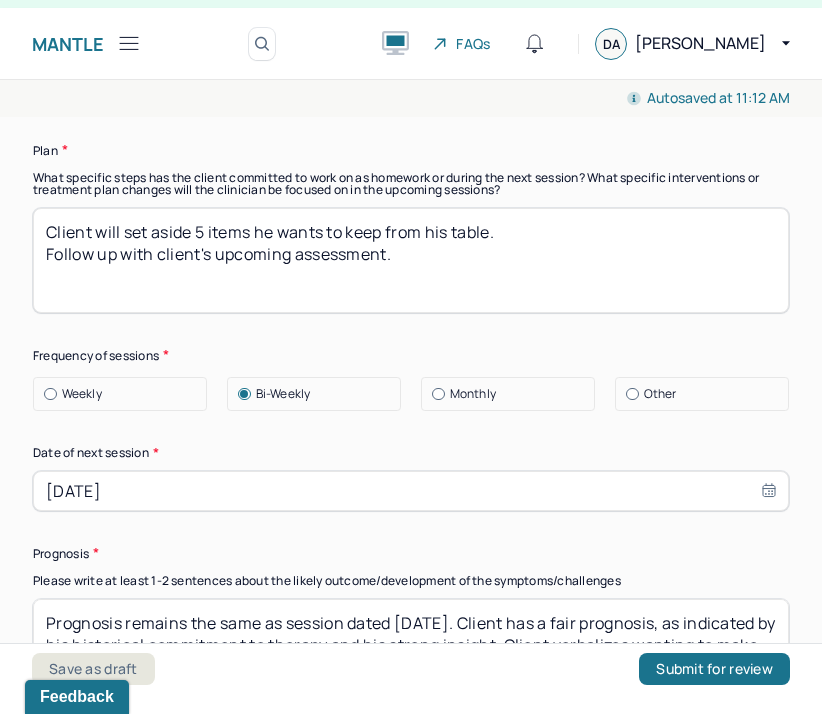 click on "[DATE]" at bounding box center [411, 491] 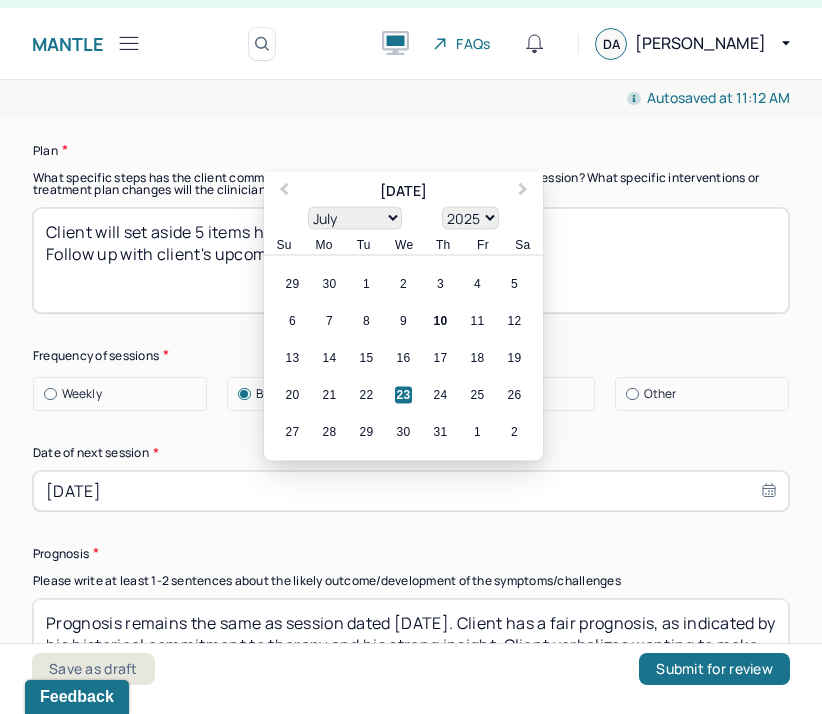 click on "Therapy Intervention Techniques Please select at least 1 intervention used Cognitive-Behavioral therapies Cognitive-Behavioral therapy (CBT) Dialectical Behavioral therapy (DBT) Modeling and skills training Trauma-focused CBT EDMR Rational Emotive Behaviour therapy Acceptance Commitment Therapy Solution Based Brief Therapy Mindfulness Based Cognitive Therapy Relationship based Interventions Attachment-oriented interventions Parent-child interaction therapy Parent interventions Other Client centered therapy/ Humanism Gestalt therapy Existential therapy Feminist therapy Psychodynamic therapy Grief therapy Internal family systems (IFS) Narrative therapy Positive psychology Psychoeducation Sex therapy Strength based theory Career Counseling Multisystemic family theory Plan What specific steps has the client committed to work on as homework or during the next session? What specific interventions or treatment plan changes will the clinician be focused on in the upcoming sessions? Frequency of sessions Weekly Other" at bounding box center [411, 172] 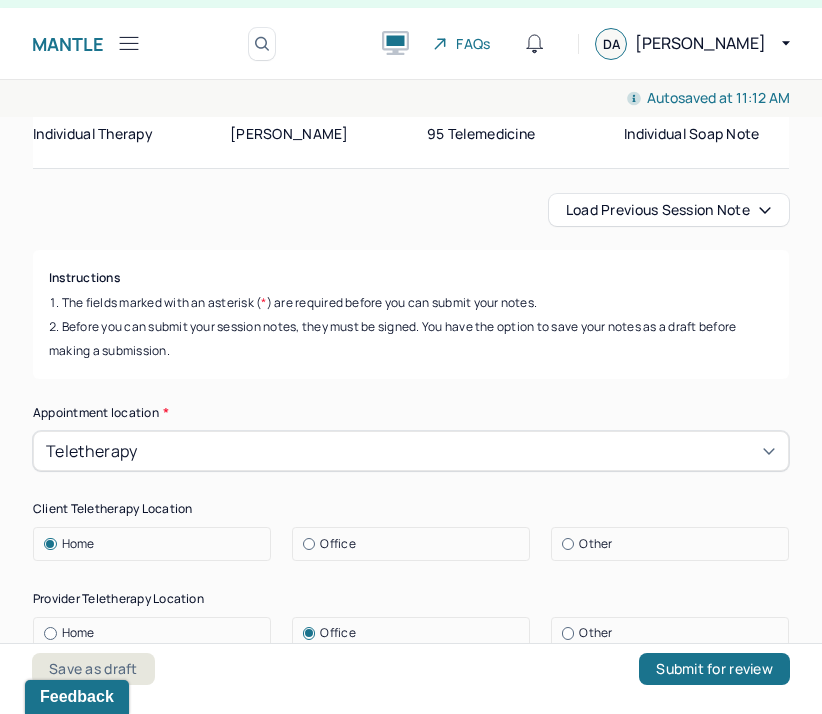 scroll, scrollTop: 0, scrollLeft: 0, axis: both 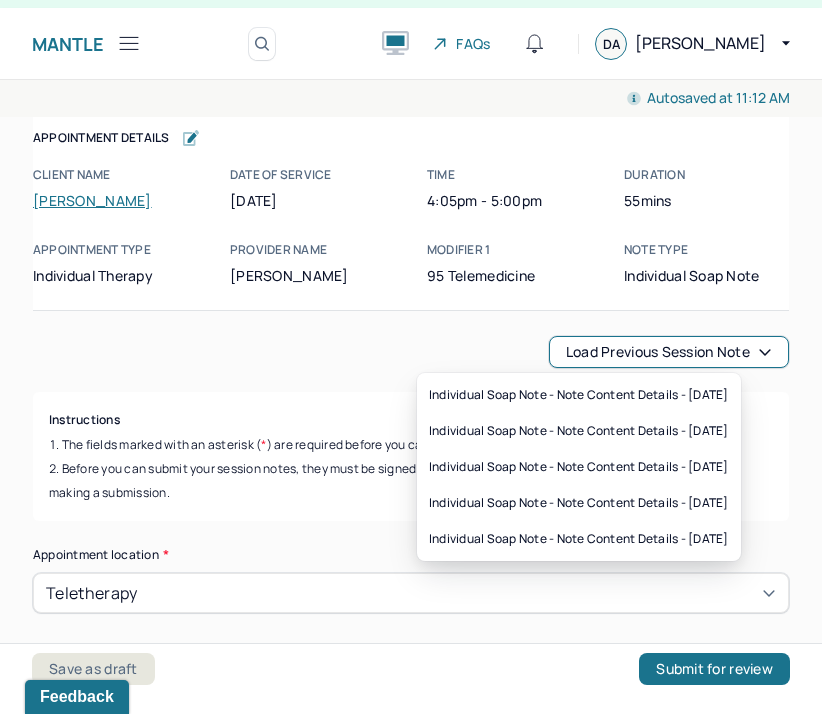 click on "Load previous session note" at bounding box center [669, 352] 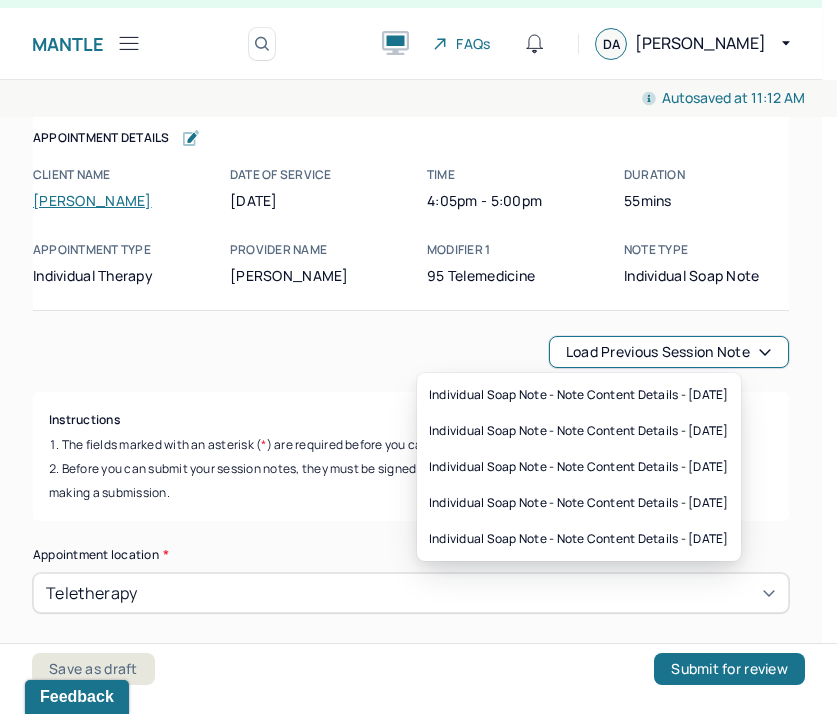 click on "Load previous session note" at bounding box center (669, 352) 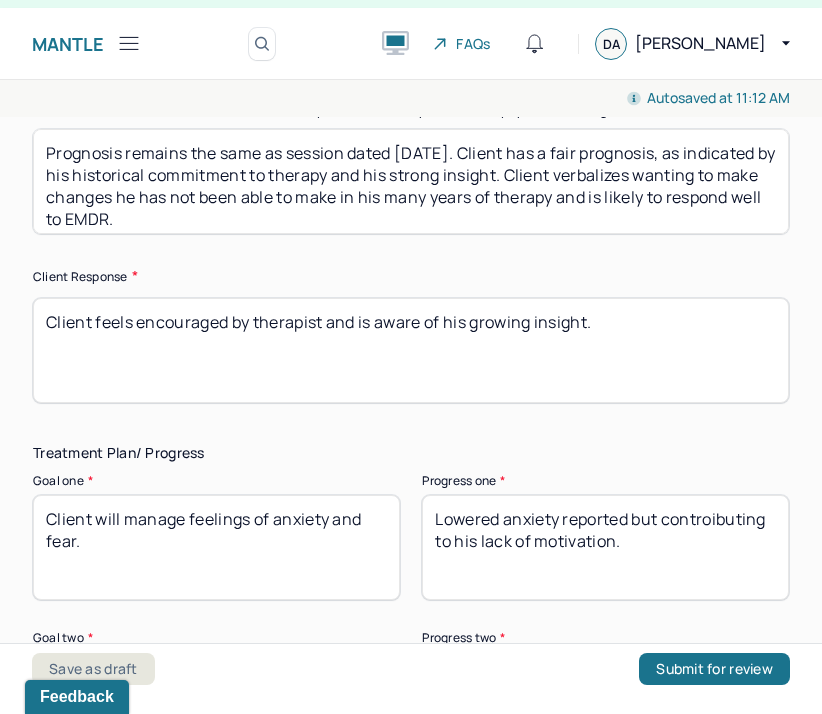 scroll, scrollTop: 3250, scrollLeft: 0, axis: vertical 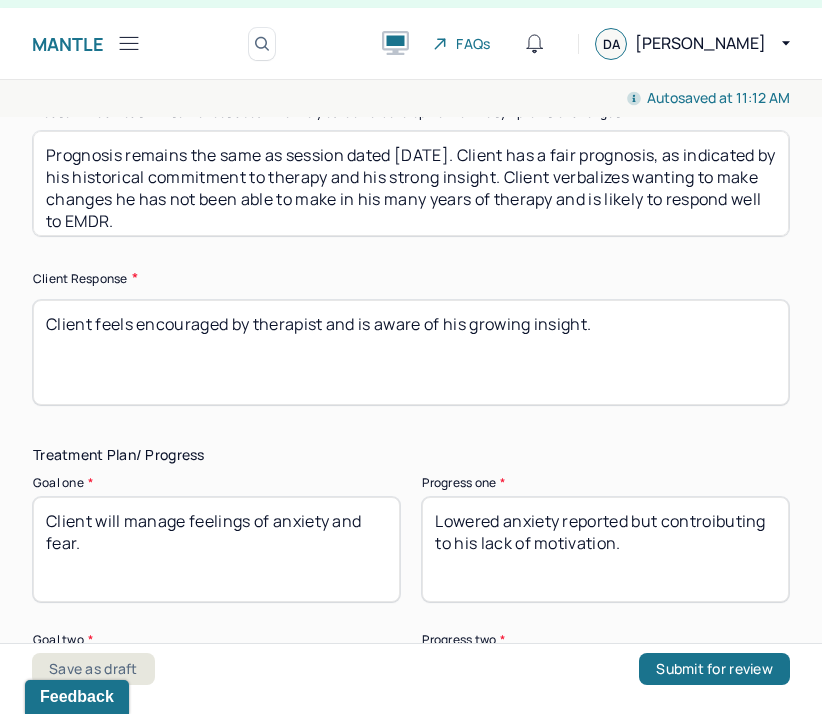 drag, startPoint x: 38, startPoint y: 317, endPoint x: 671, endPoint y: 315, distance: 633.0032 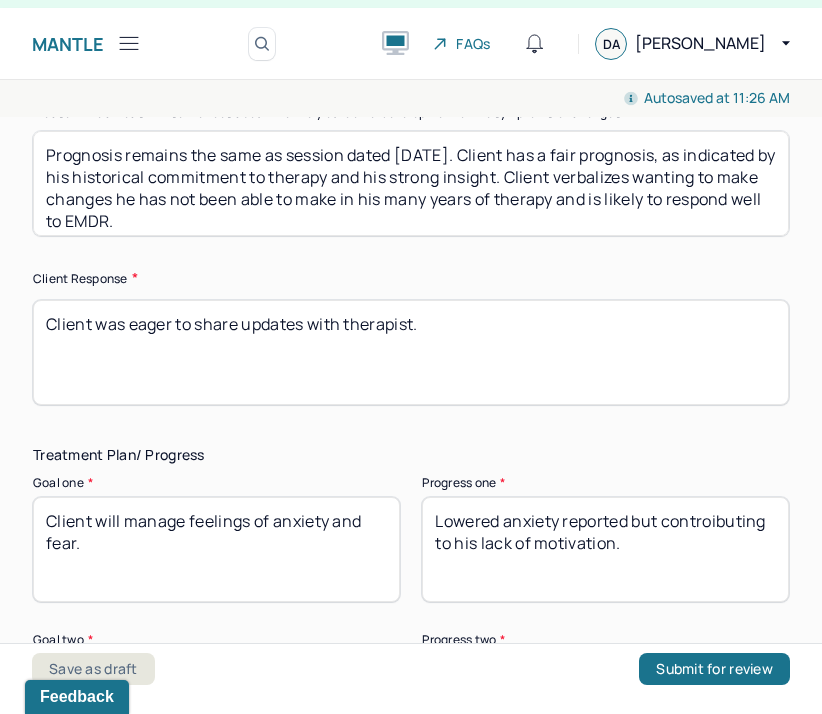 type on "Client was eager to share updates with therapist." 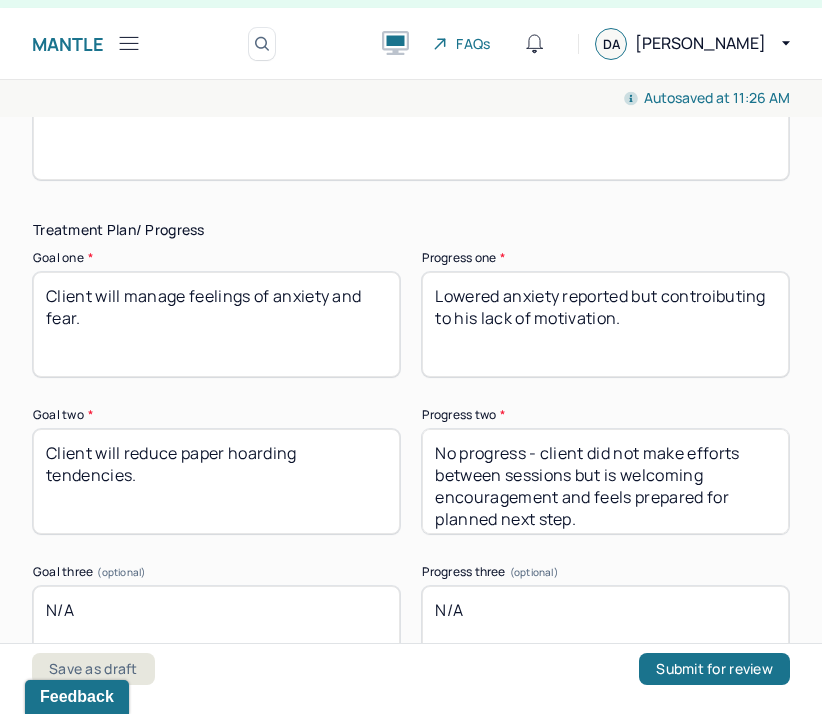scroll, scrollTop: 3476, scrollLeft: 0, axis: vertical 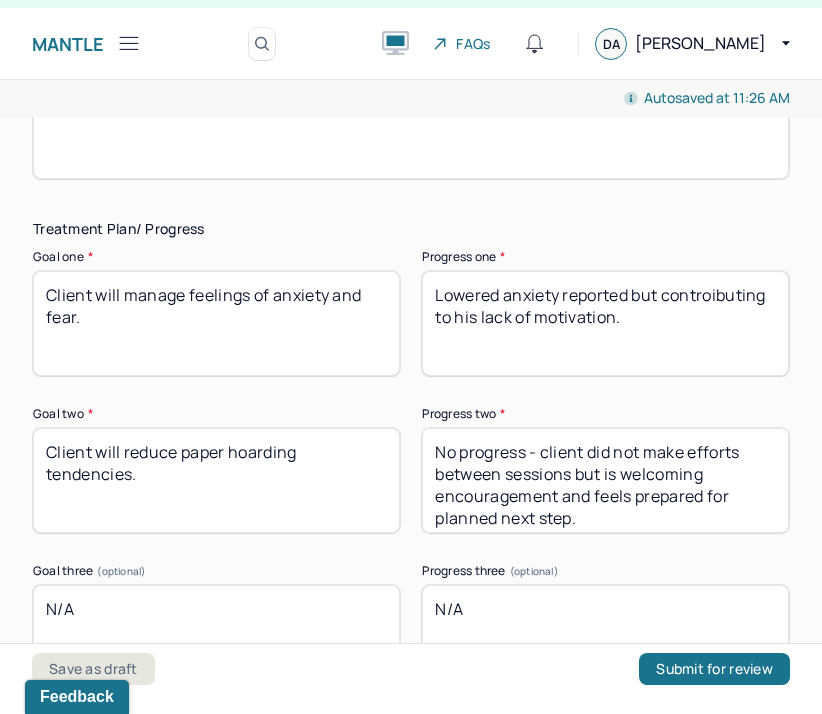 drag, startPoint x: 729, startPoint y: 323, endPoint x: 398, endPoint y: 279, distance: 333.91165 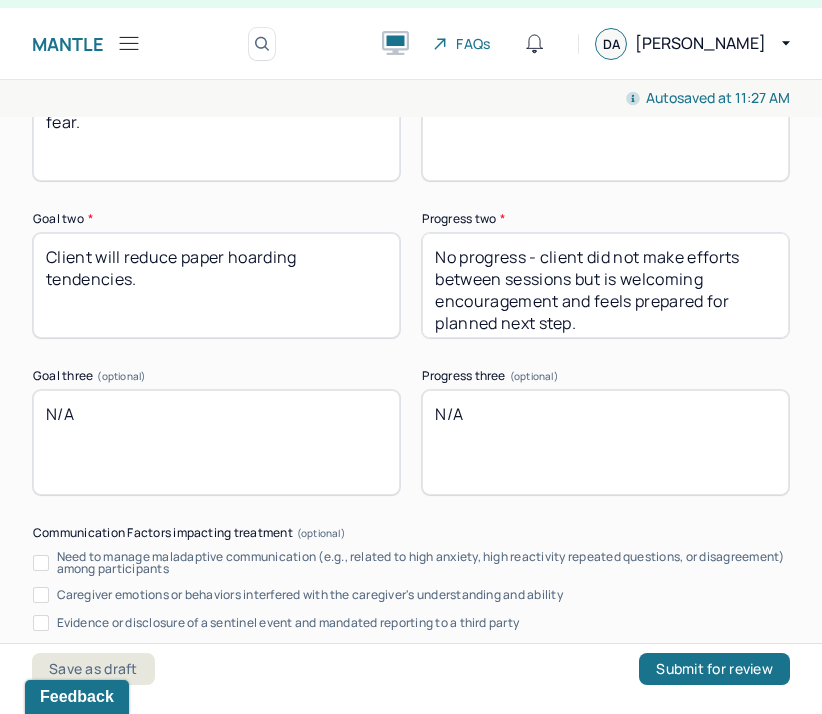 scroll, scrollTop: 3690, scrollLeft: 0, axis: vertical 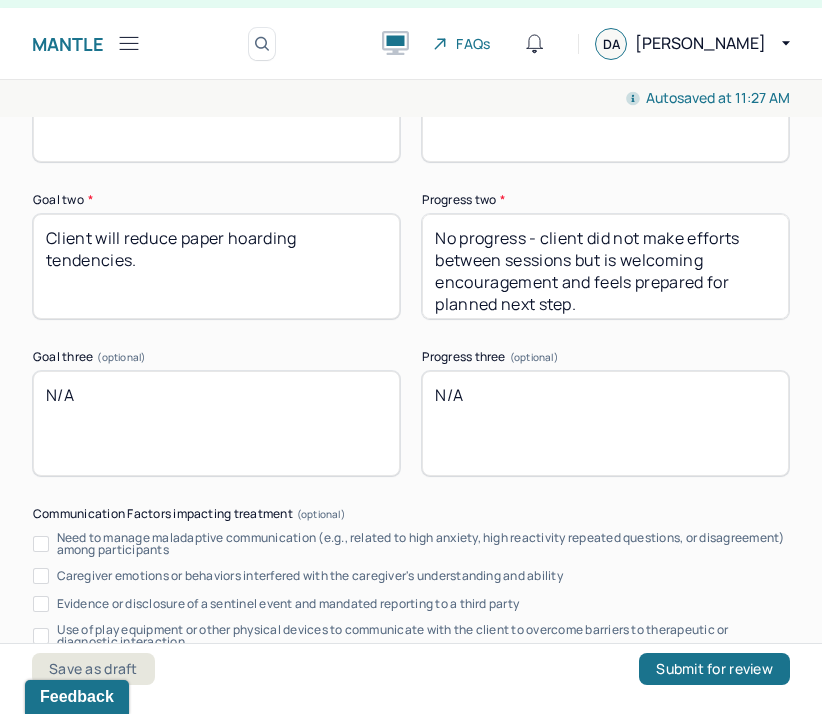 type on "No anxiety reported this session." 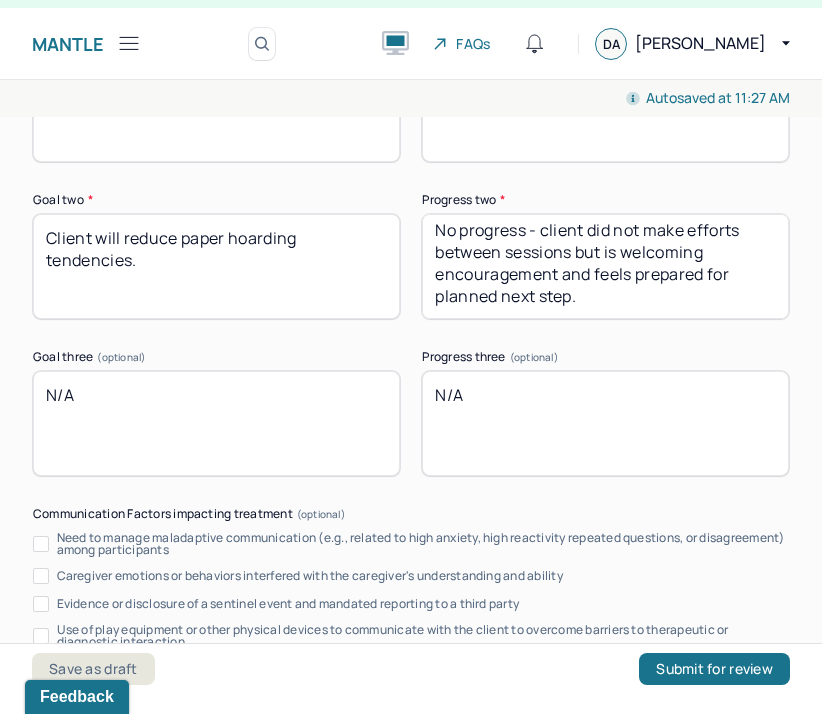 drag, startPoint x: 565, startPoint y: 252, endPoint x: 610, endPoint y: 357, distance: 114.236595 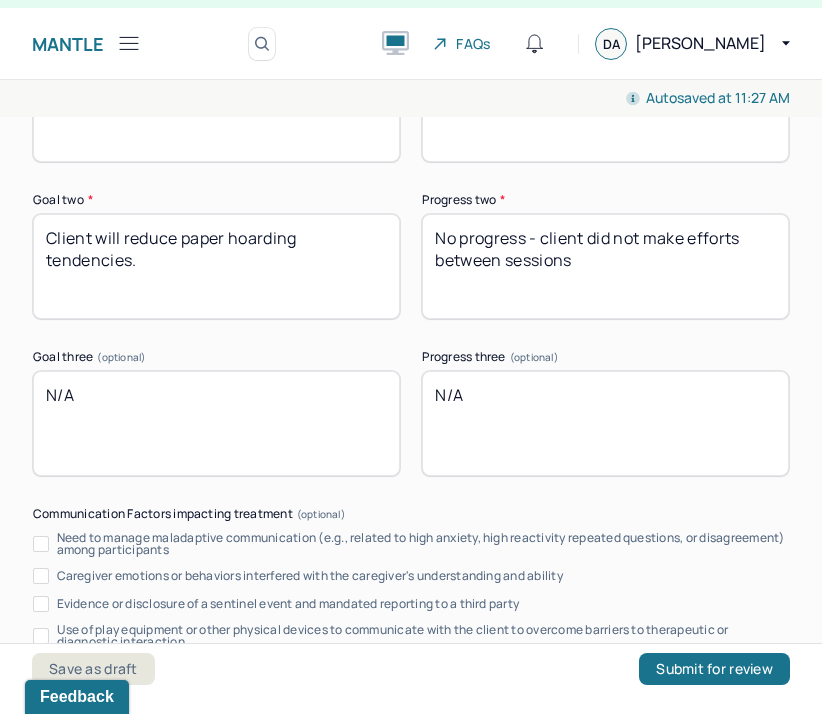 scroll, scrollTop: 0, scrollLeft: 0, axis: both 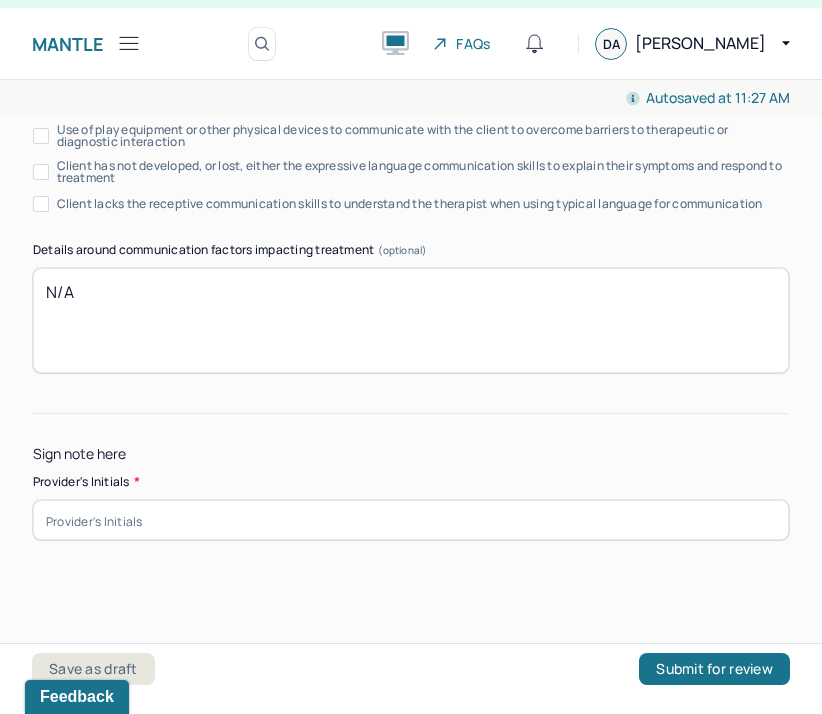 type on "No progress - client did not make efforts between sessions." 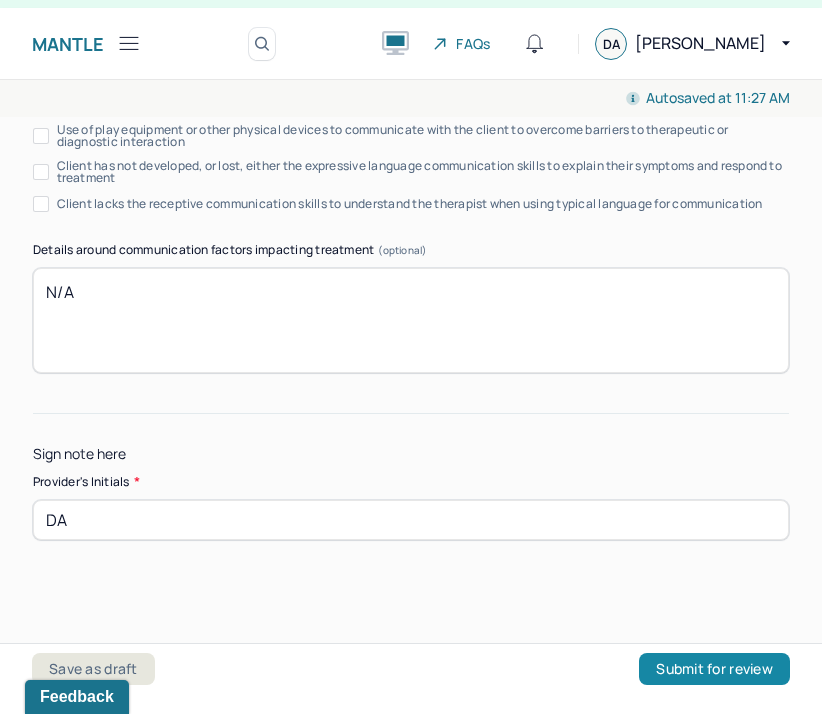 type on "DA" 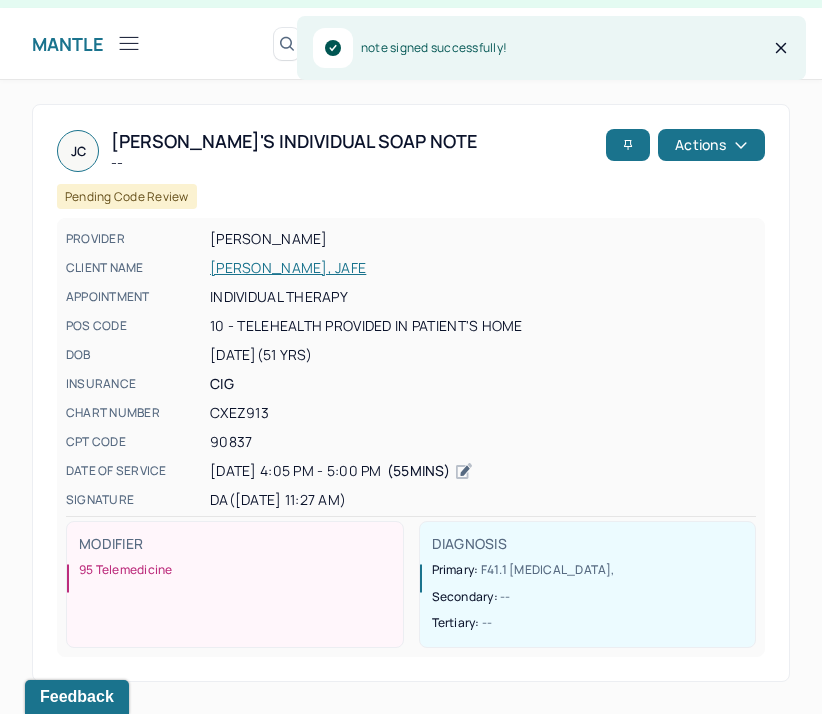 click 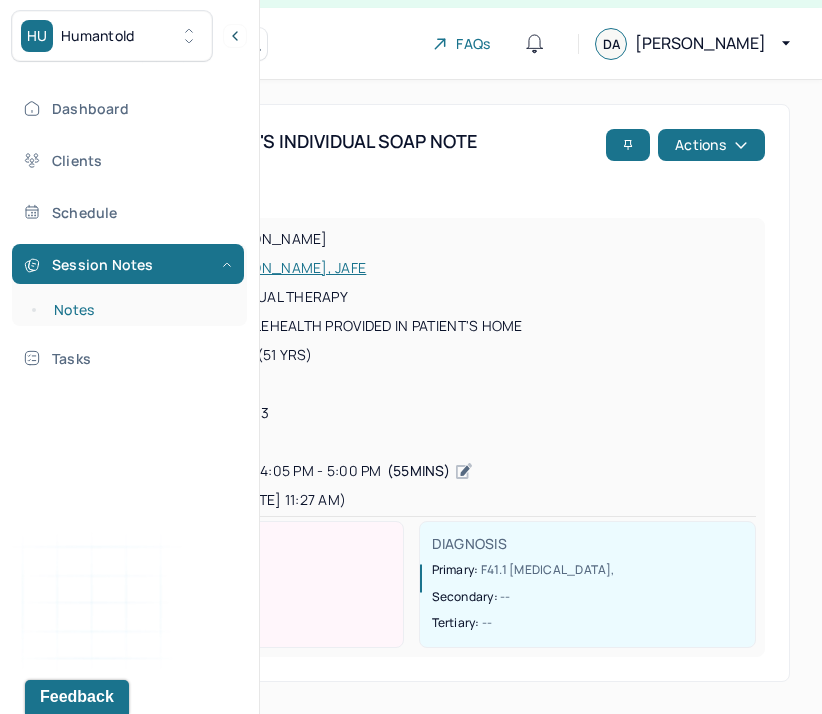 click on "Notes" at bounding box center (139, 310) 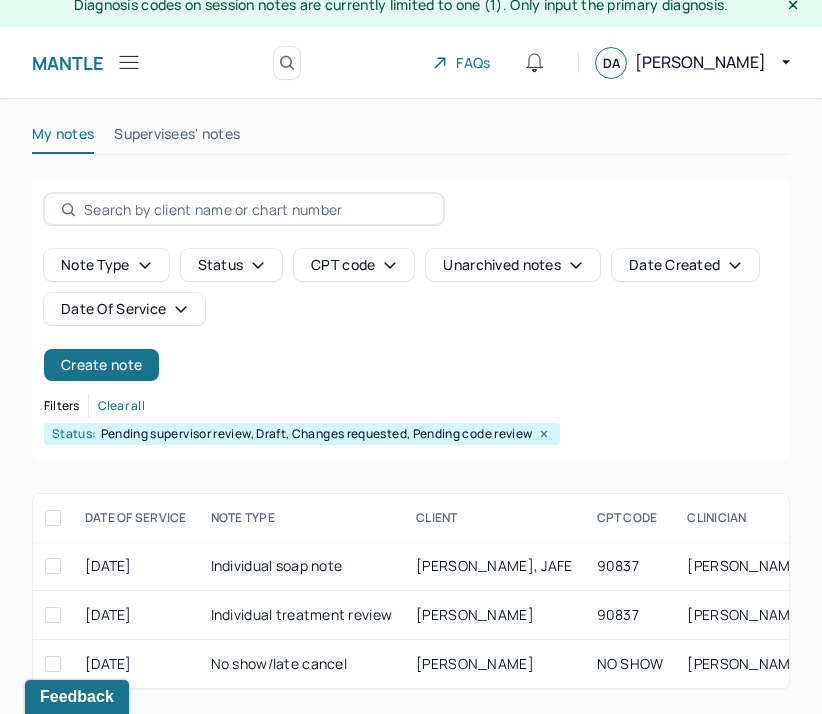 scroll, scrollTop: 33, scrollLeft: 0, axis: vertical 